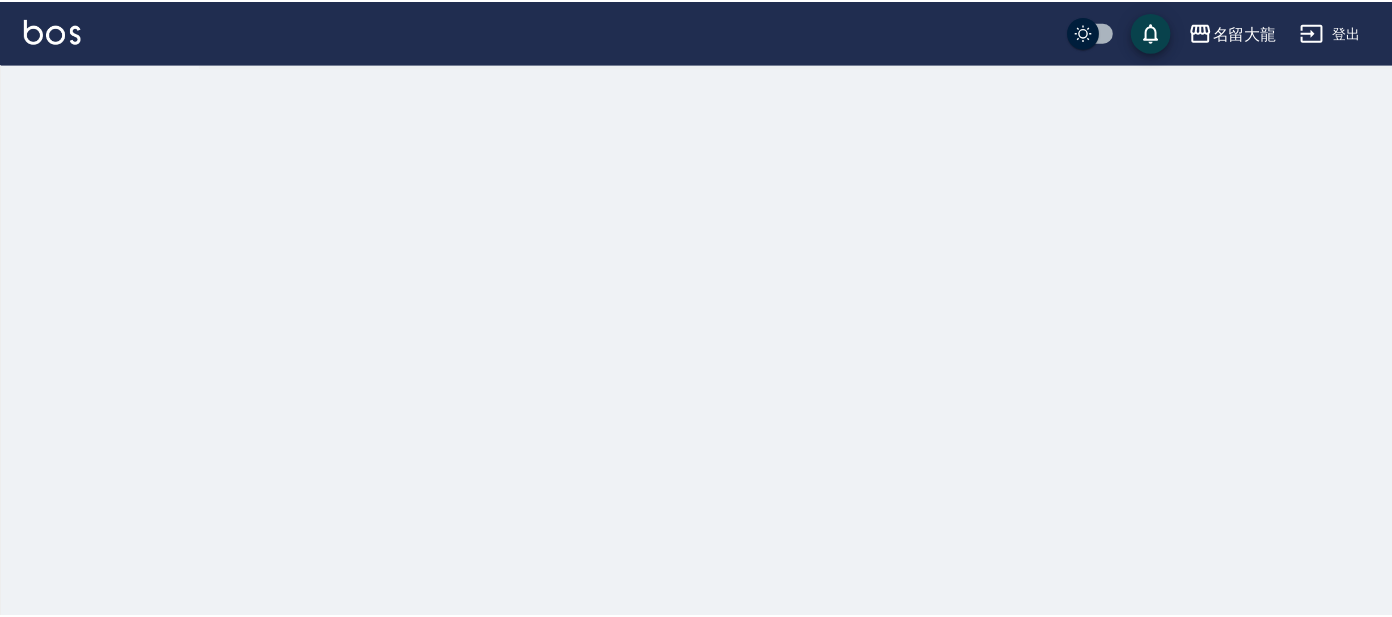 scroll, scrollTop: 0, scrollLeft: 0, axis: both 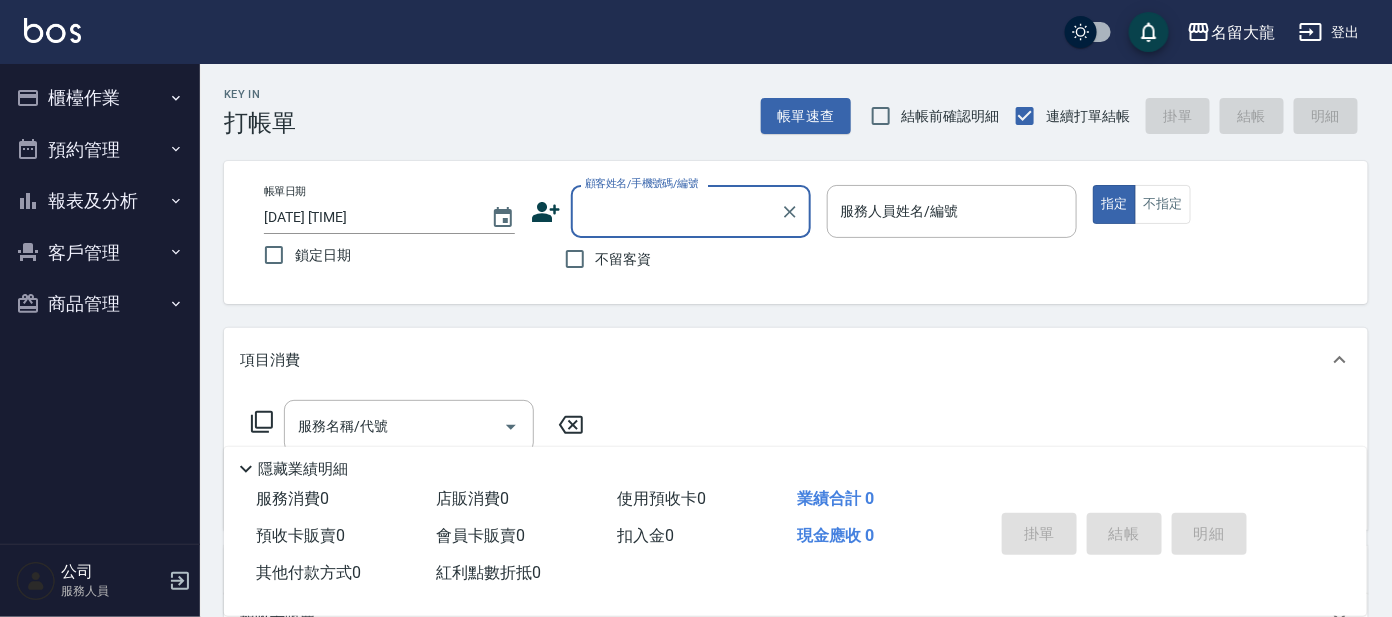 click on "櫃檯作業" at bounding box center [100, 98] 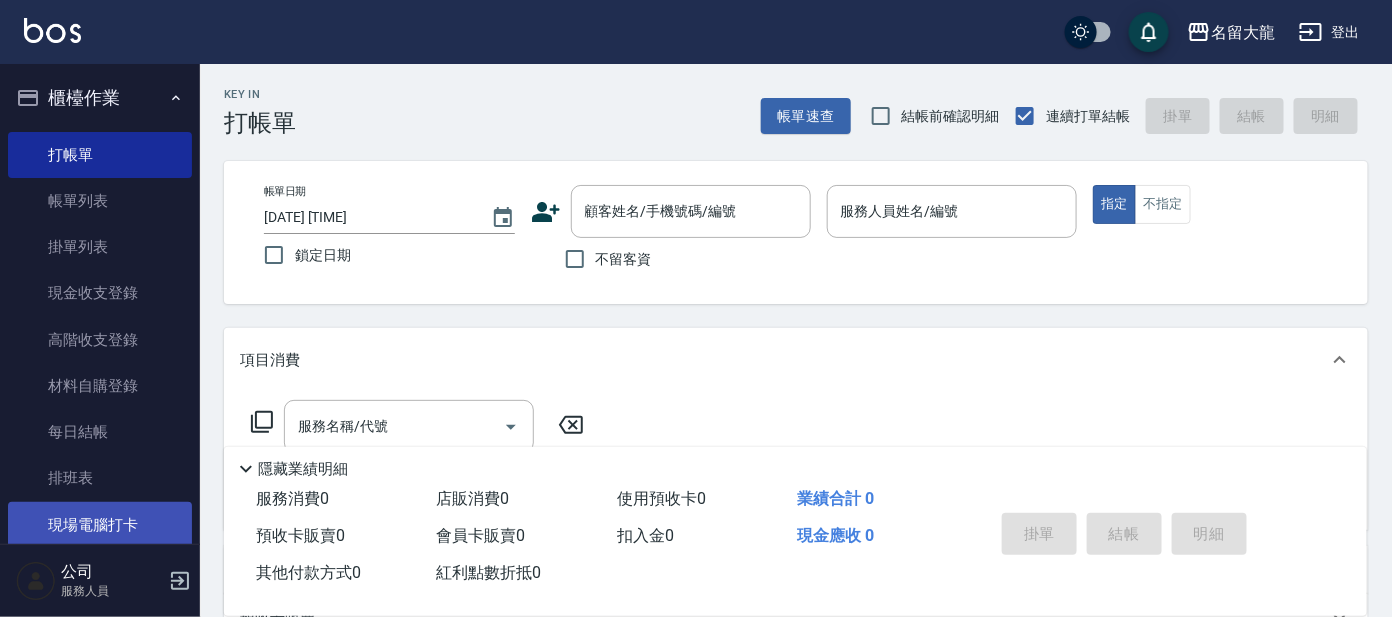 click on "現場電腦打卡" at bounding box center (100, 525) 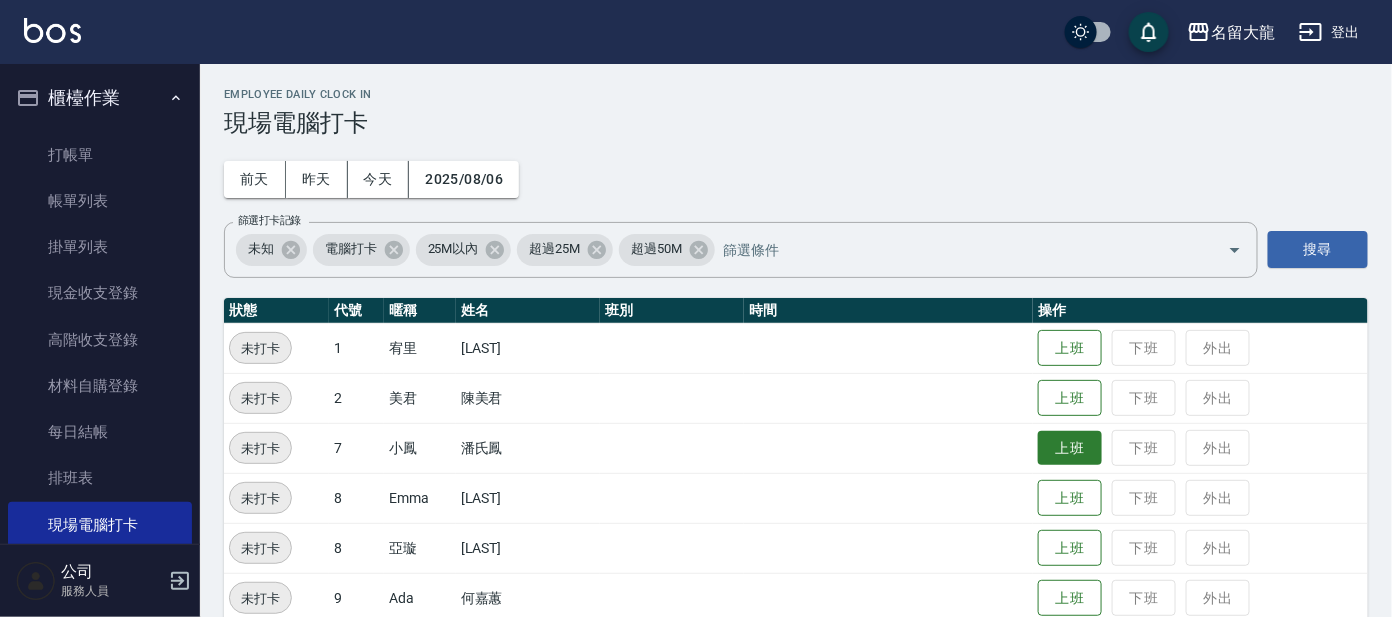 click on "上班" at bounding box center (1070, 448) 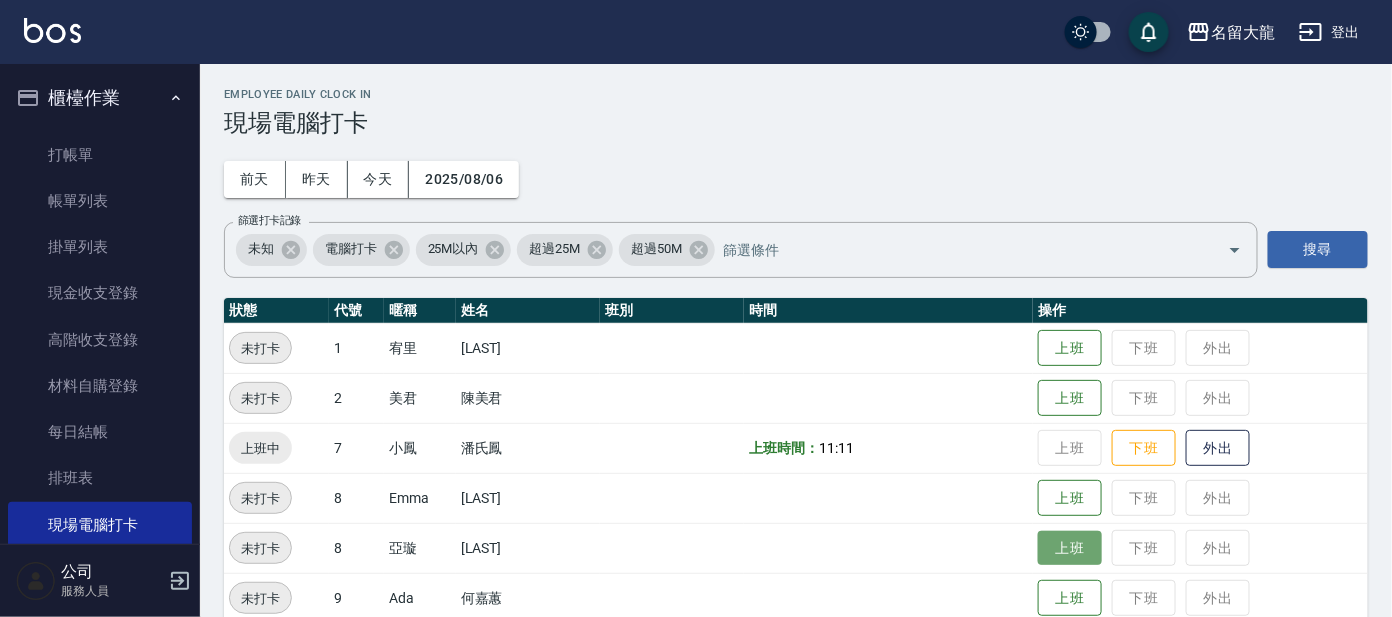 click on "上班" at bounding box center (1070, 548) 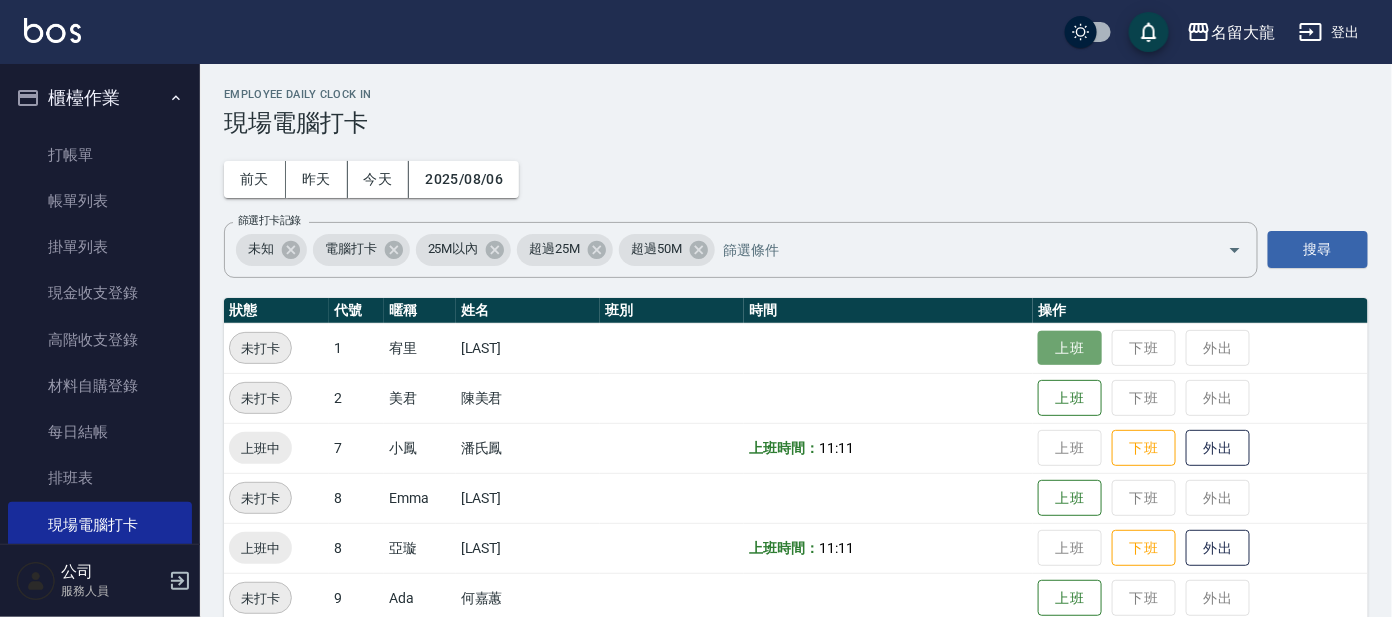 click on "上班" at bounding box center [1070, 348] 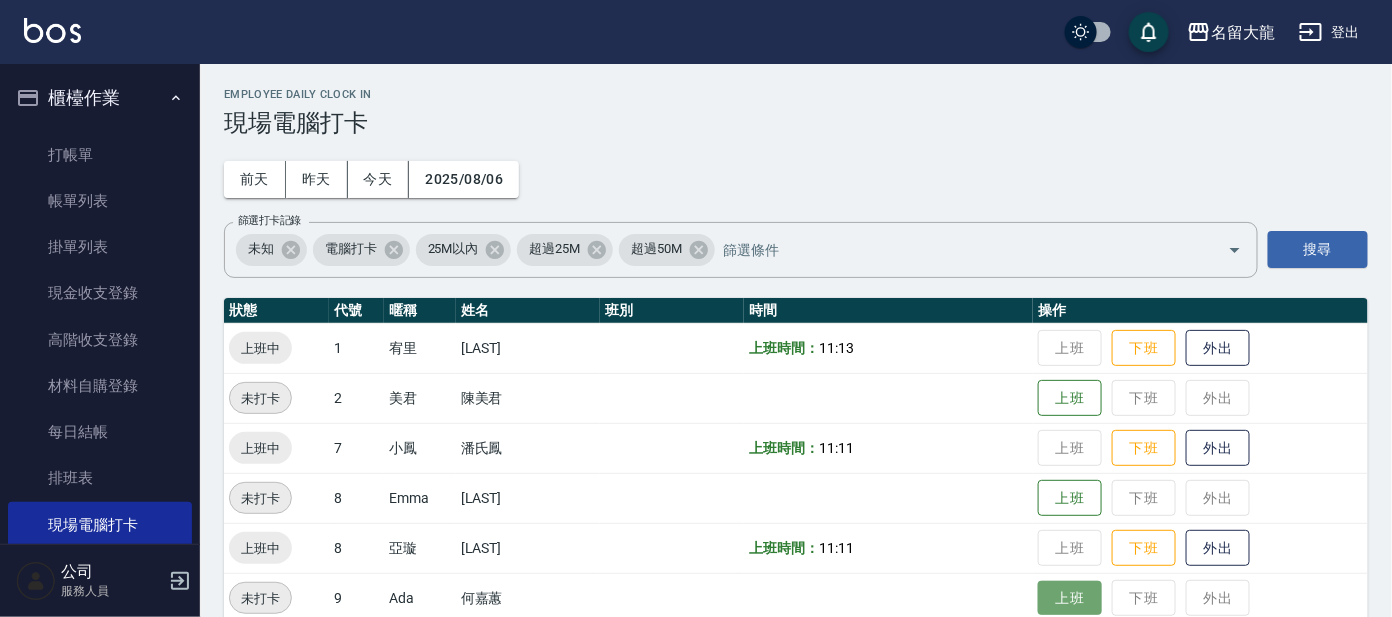 click on "上班" at bounding box center [1070, 598] 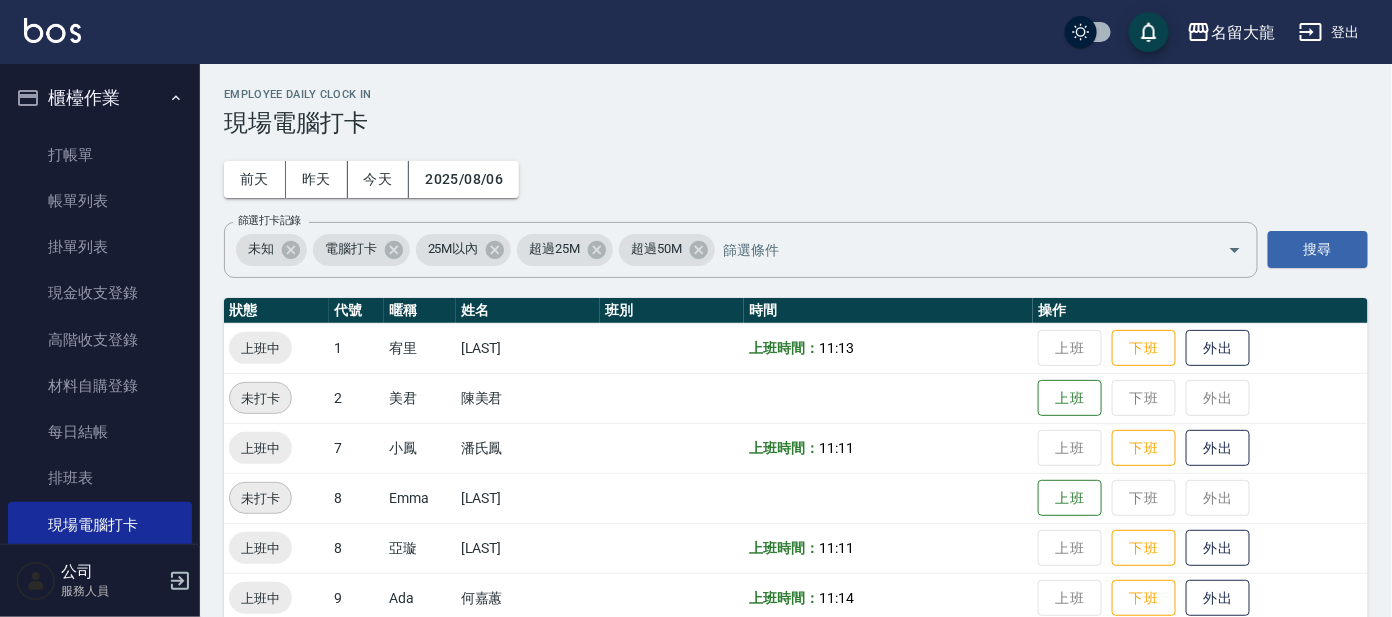 click on "上班 下班 外出" at bounding box center [1200, 598] 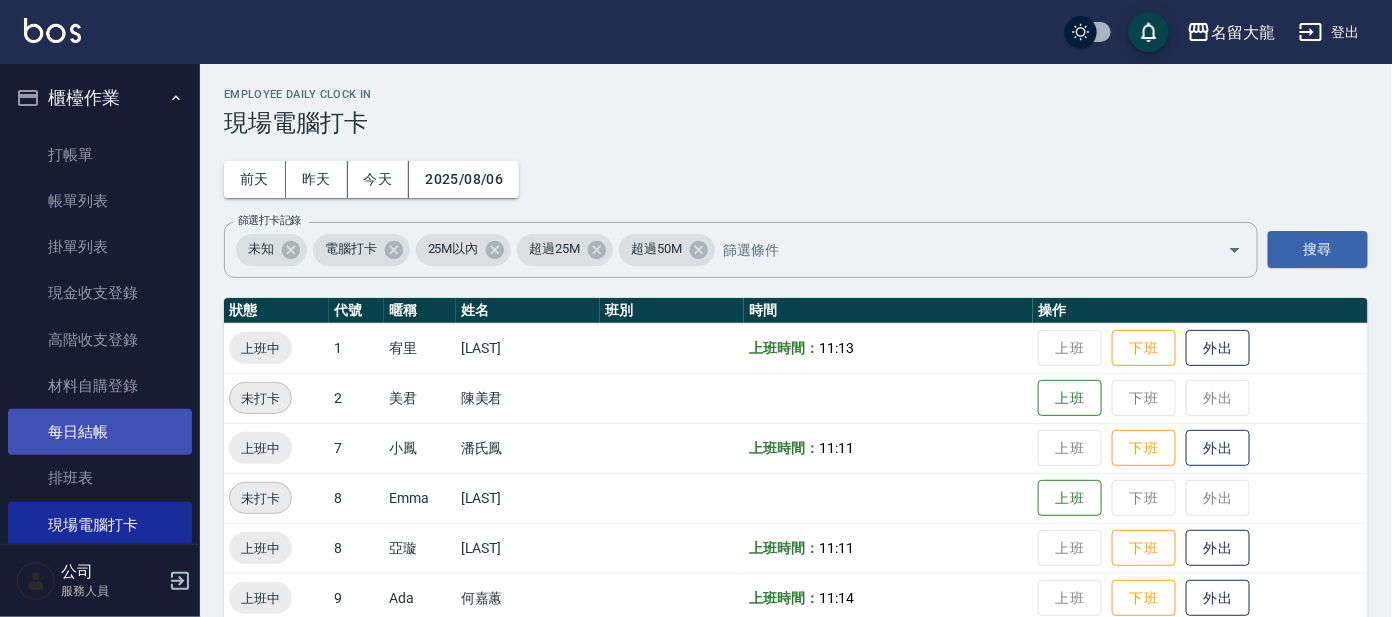 click on "每日結帳" at bounding box center [100, 432] 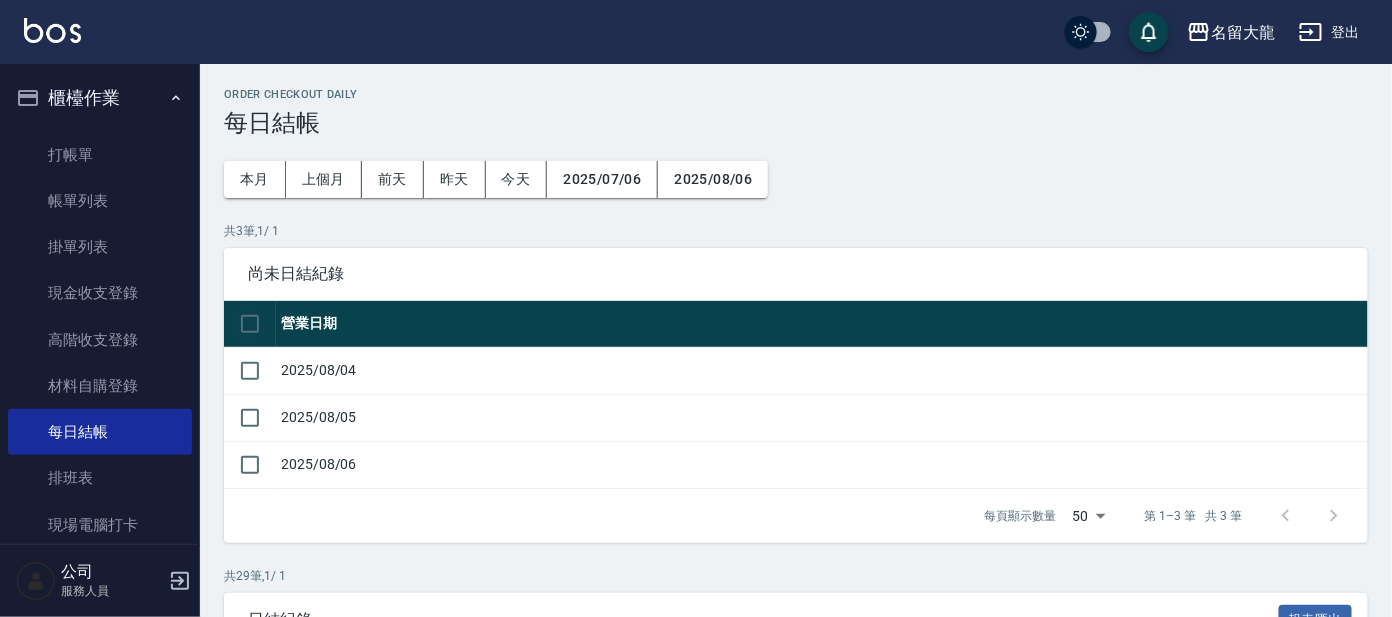 click at bounding box center [250, 324] 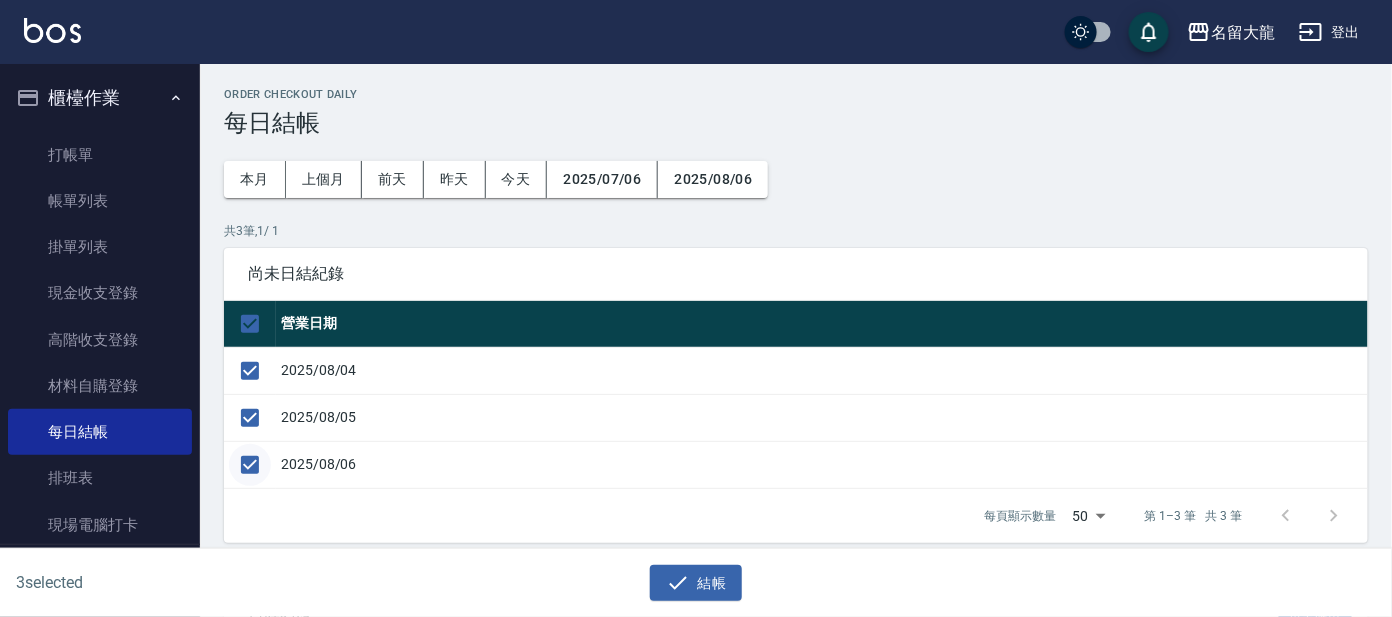 drag, startPoint x: 236, startPoint y: 469, endPoint x: 291, endPoint y: 486, distance: 57.567352 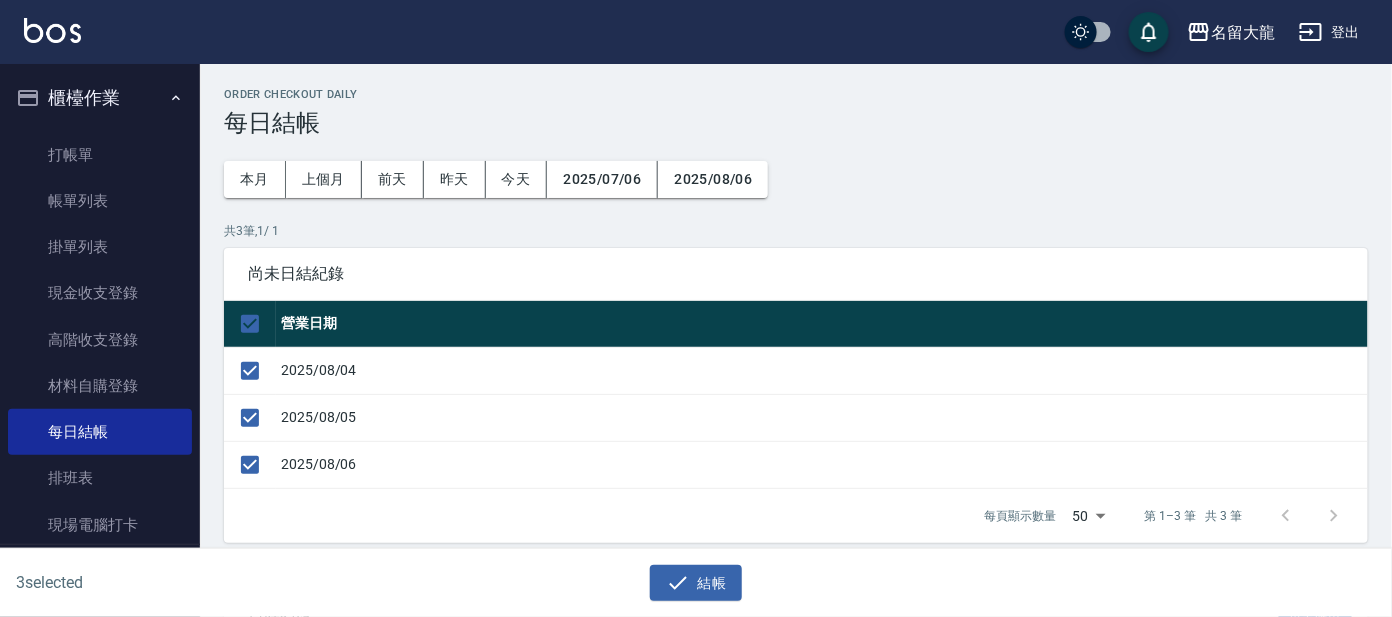 click at bounding box center (250, 465) 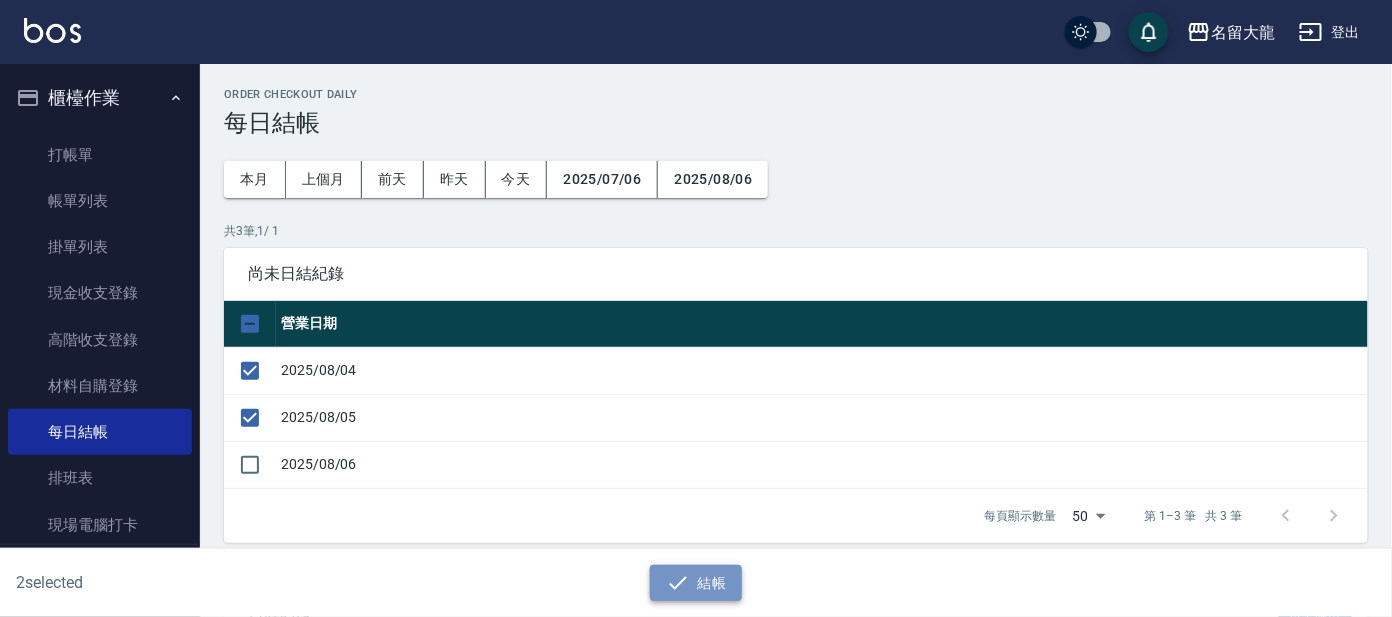 click on "結帳" at bounding box center [696, 583] 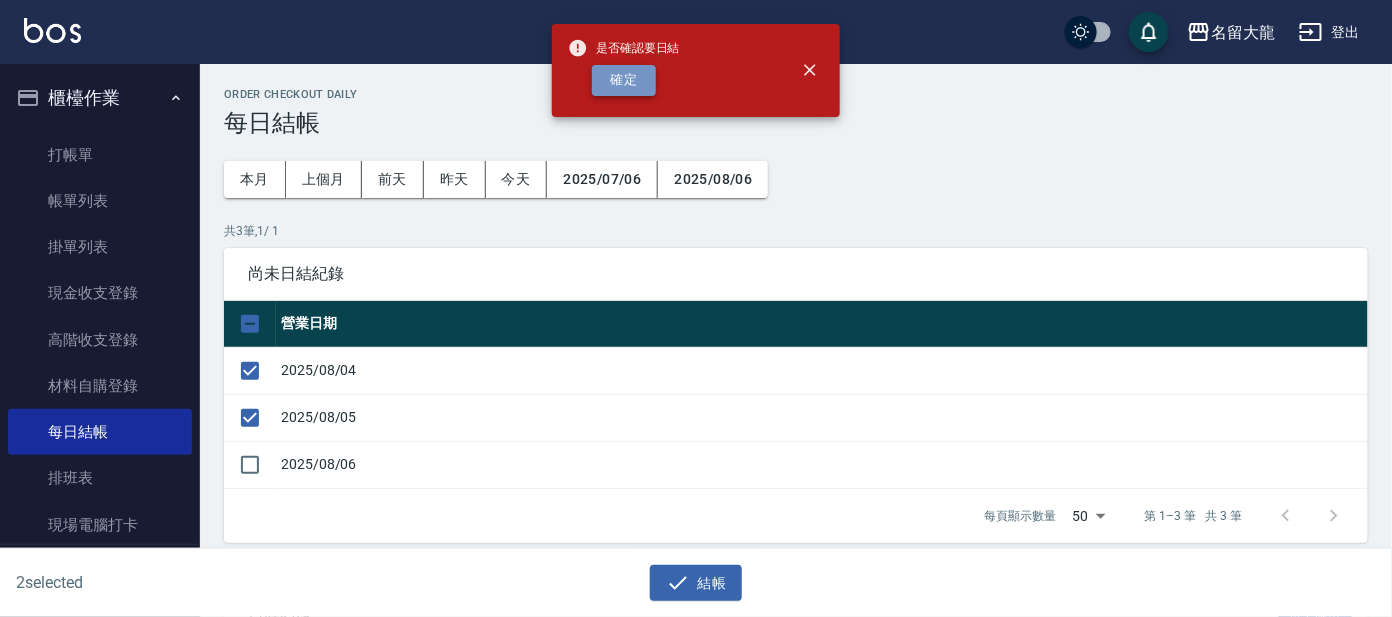 click on "確定" at bounding box center (624, 80) 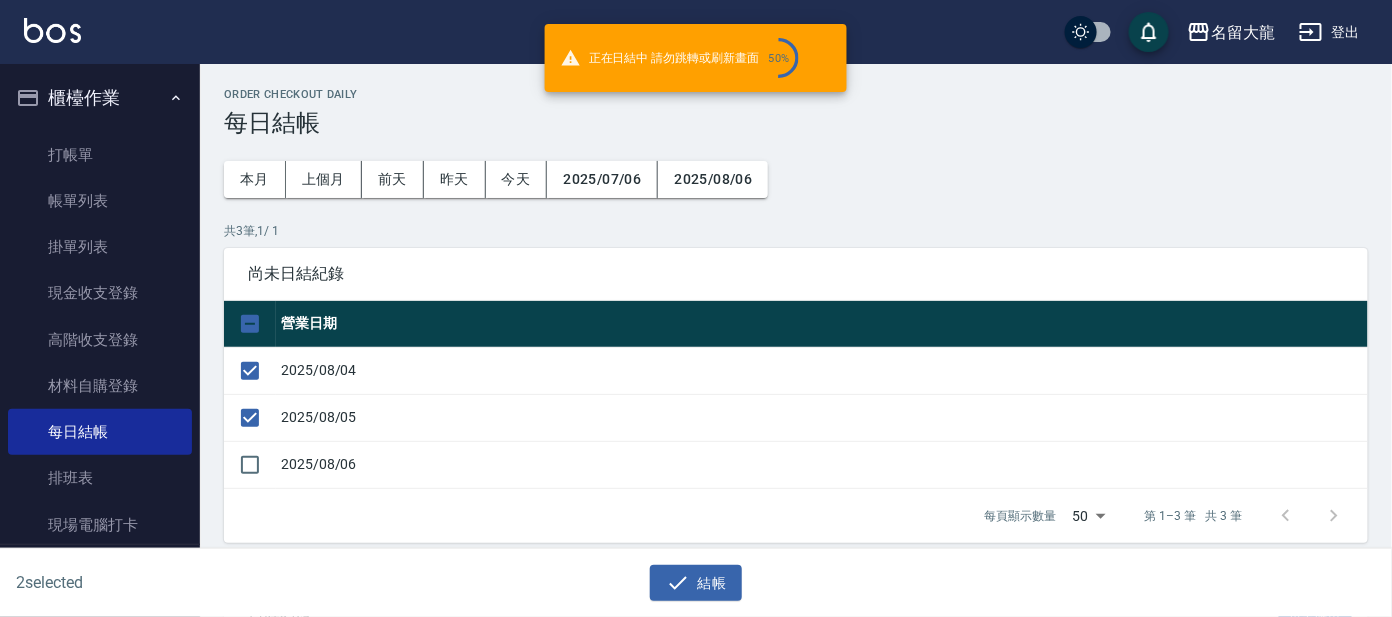 checkbox on "false" 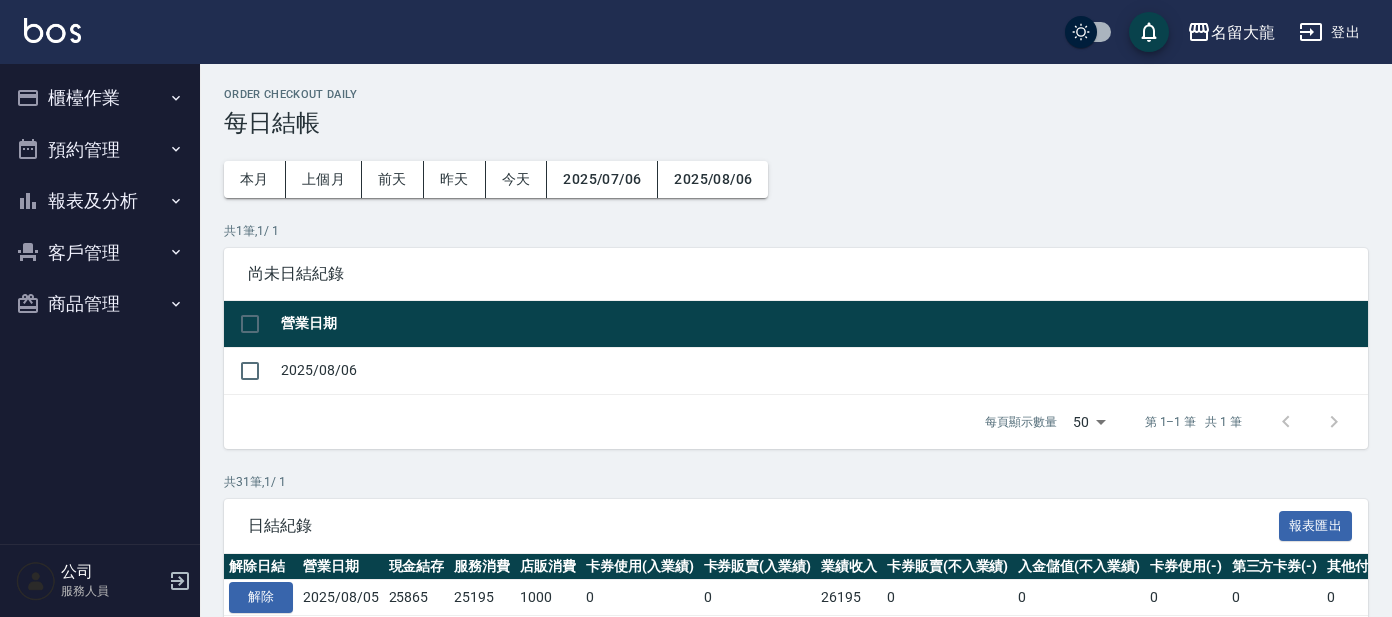 scroll, scrollTop: 0, scrollLeft: 0, axis: both 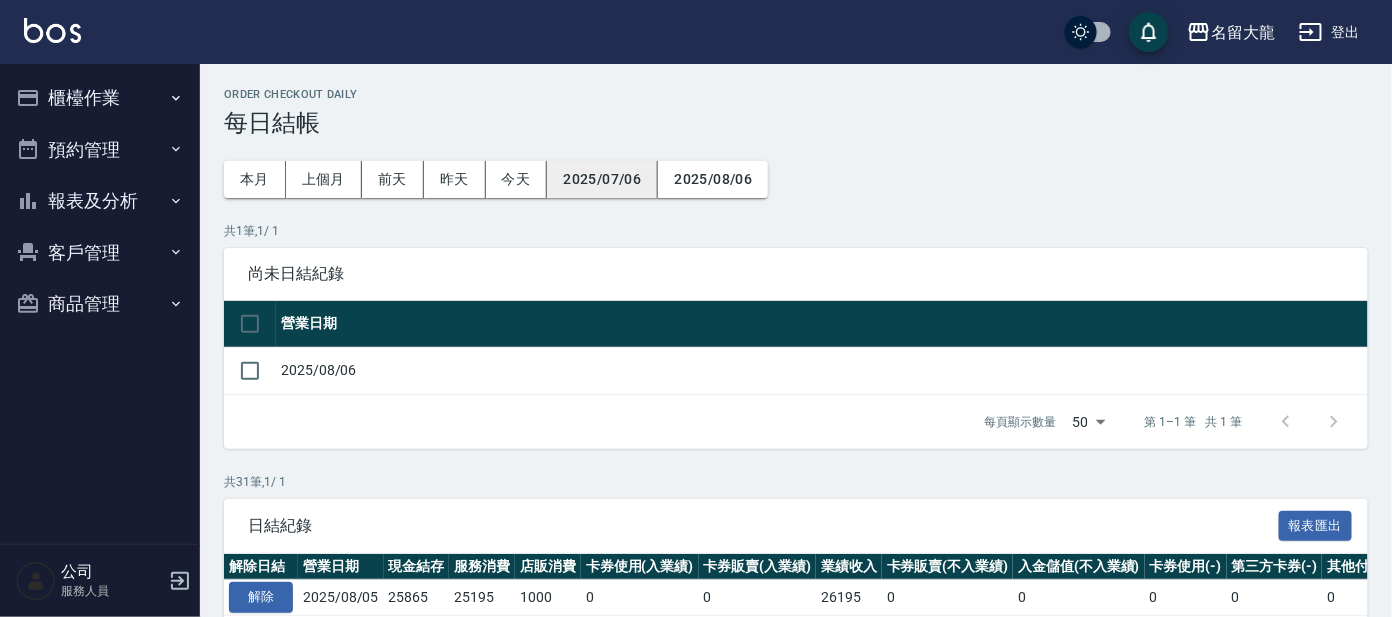 click on "2025/07/06" at bounding box center (602, 179) 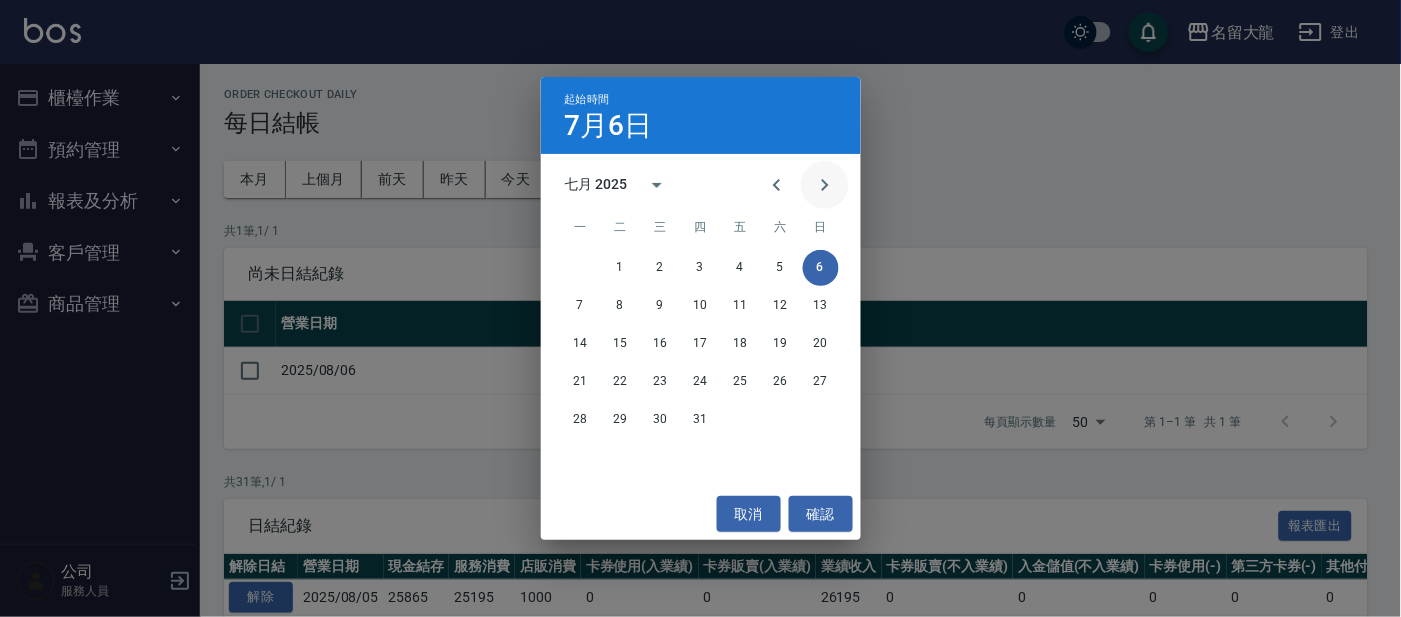 click 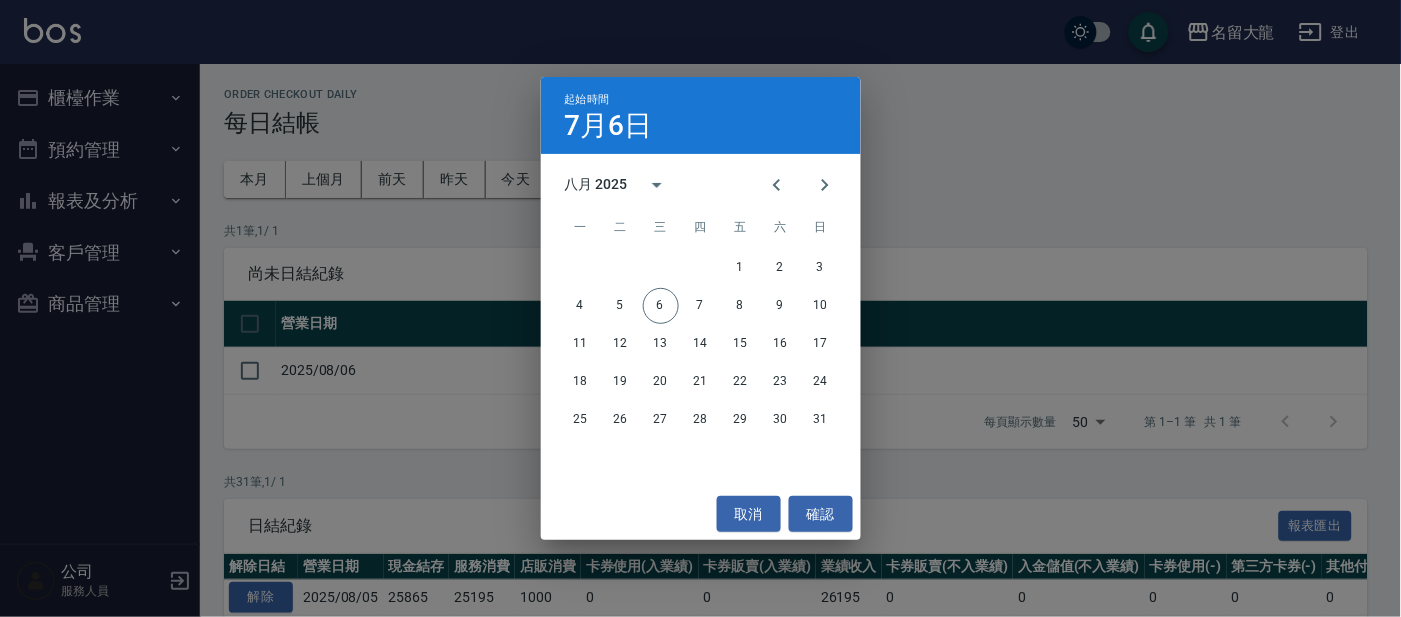click on "4 5 6 7 8 9 10" at bounding box center [701, 306] 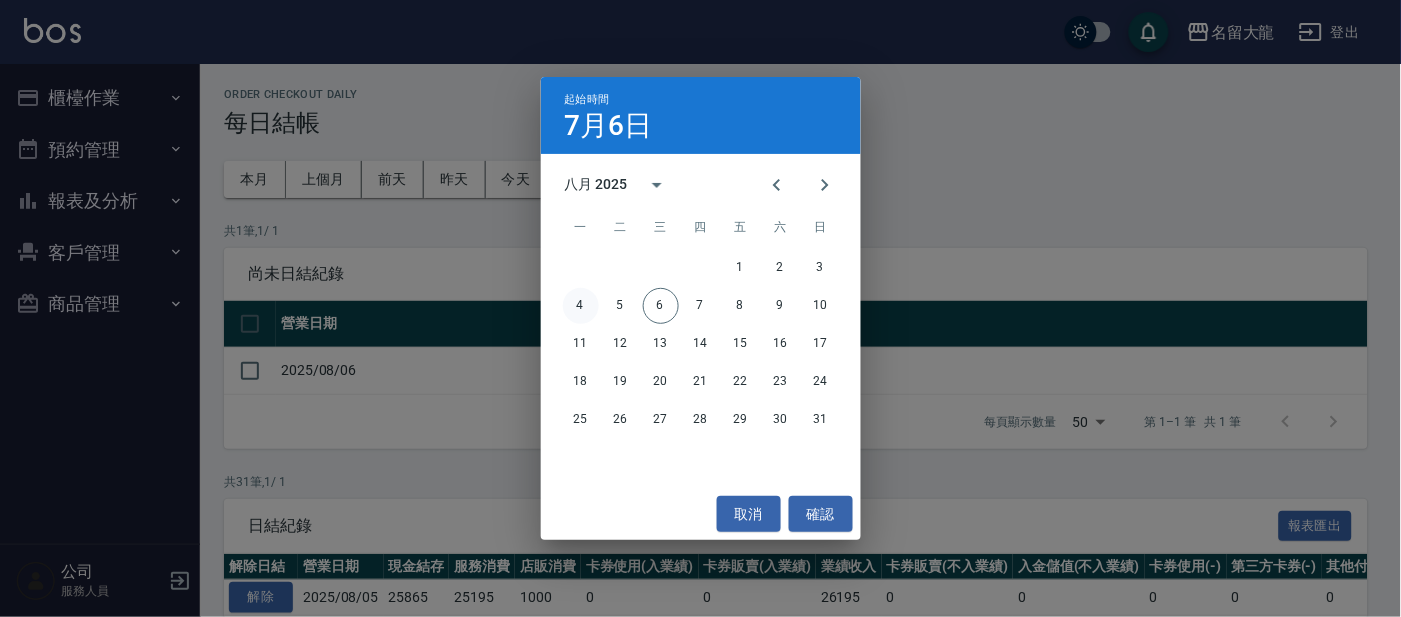 click on "4" at bounding box center [581, 306] 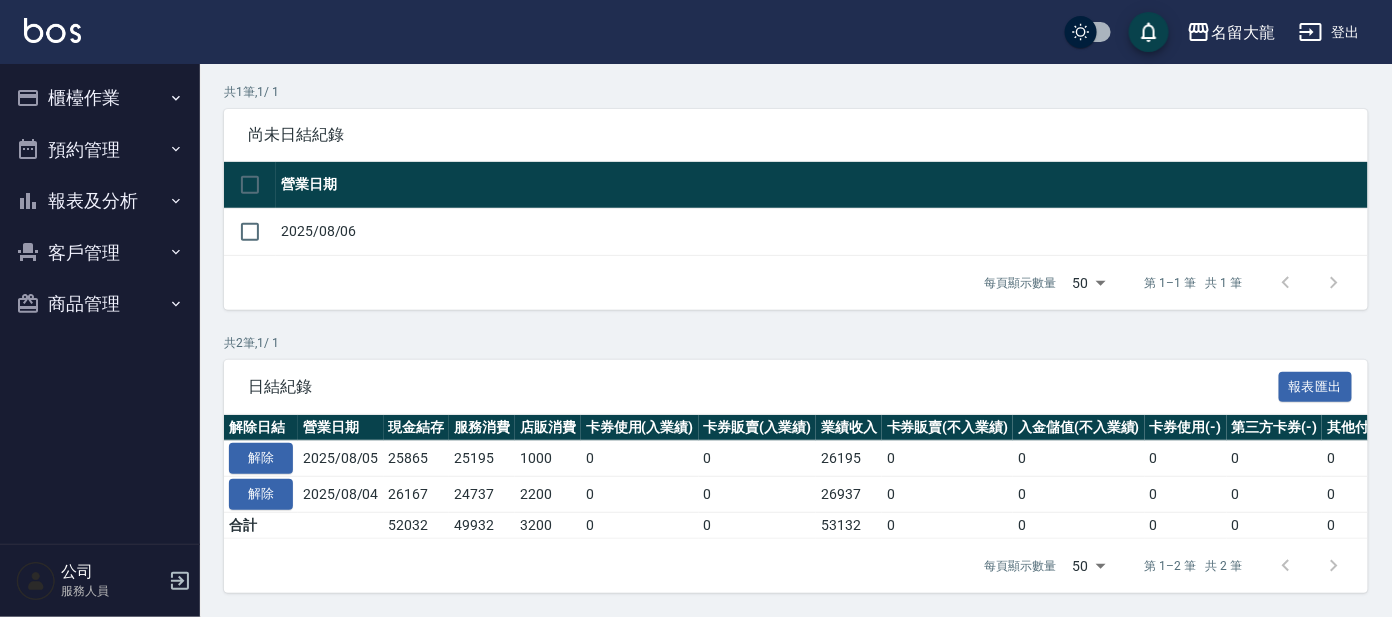scroll, scrollTop: 157, scrollLeft: 0, axis: vertical 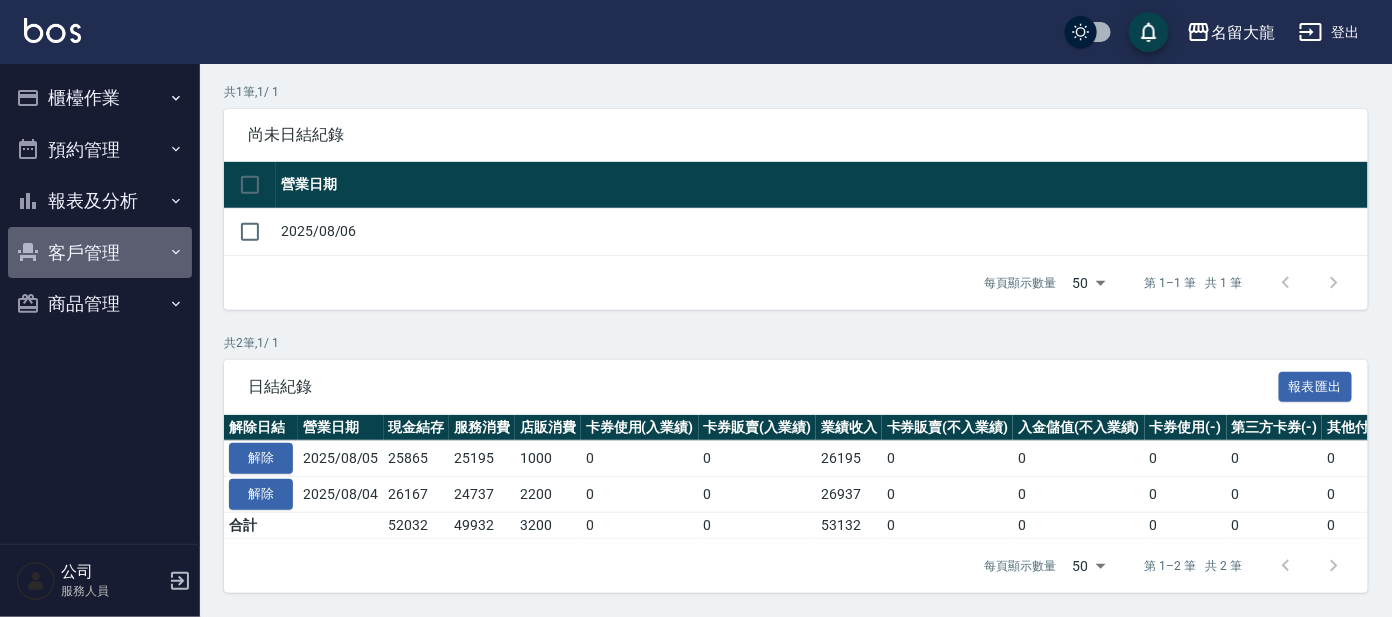 click on "客戶管理" at bounding box center [100, 253] 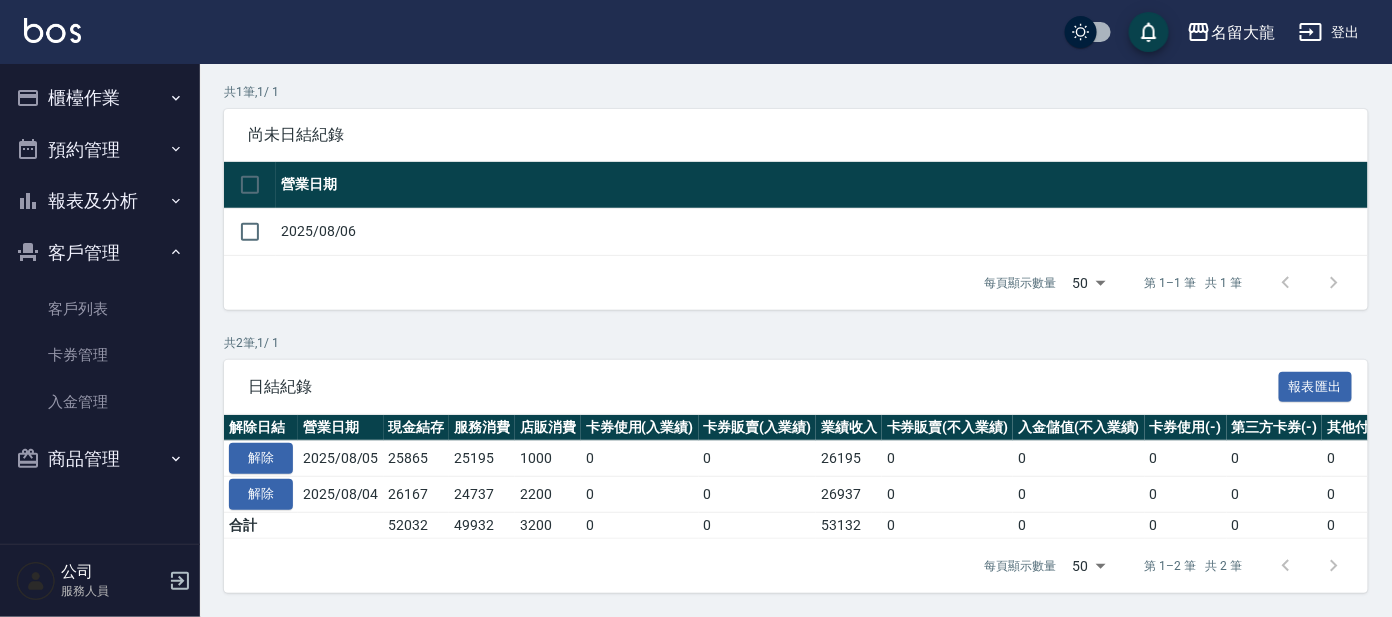 click on "報表及分析" at bounding box center [100, 201] 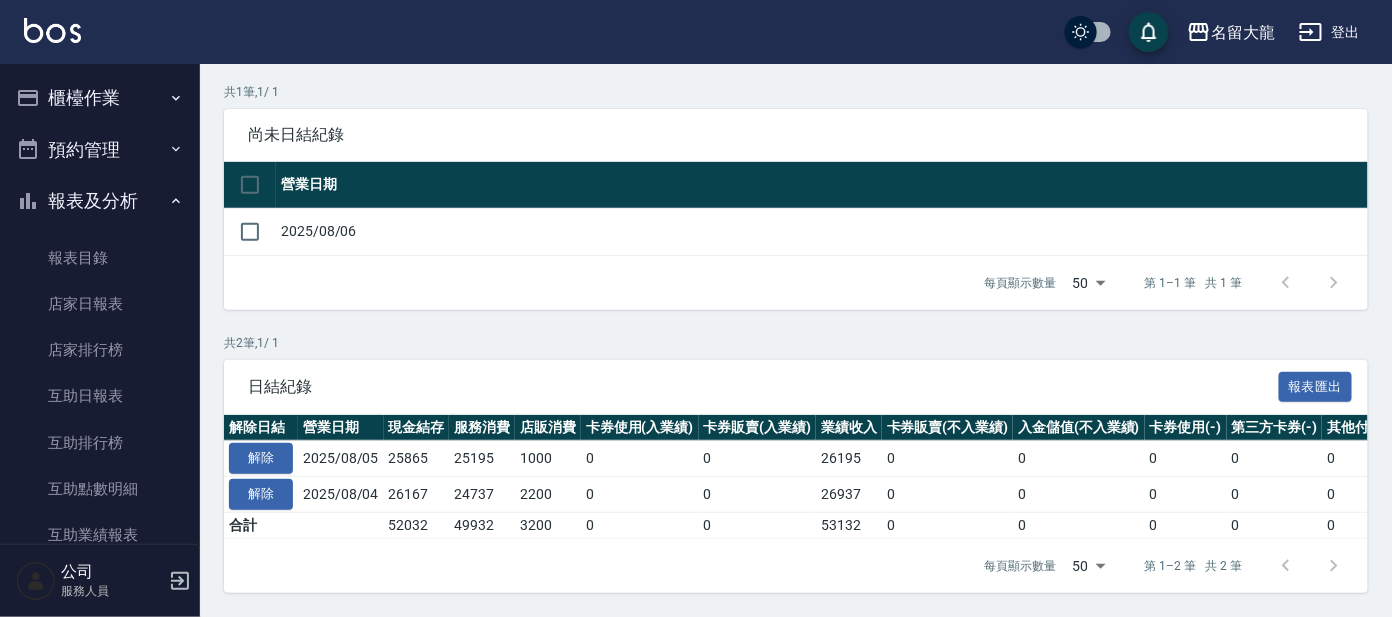 click 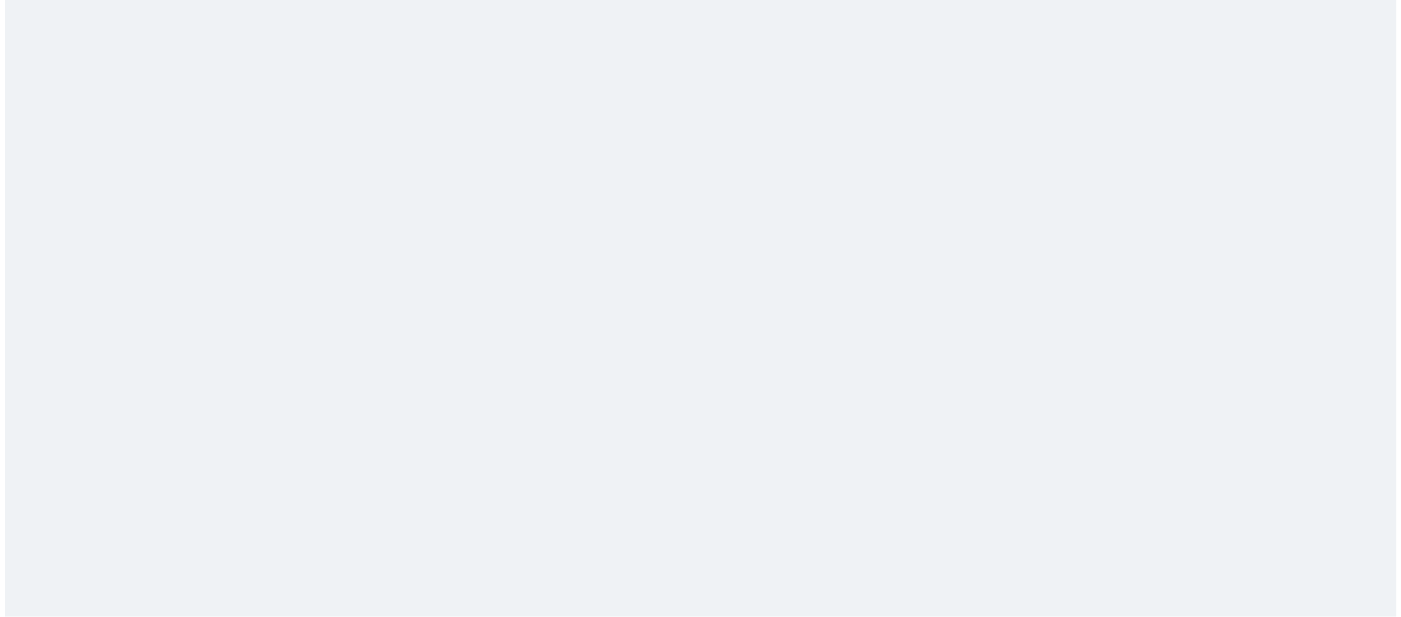 scroll, scrollTop: 0, scrollLeft: 0, axis: both 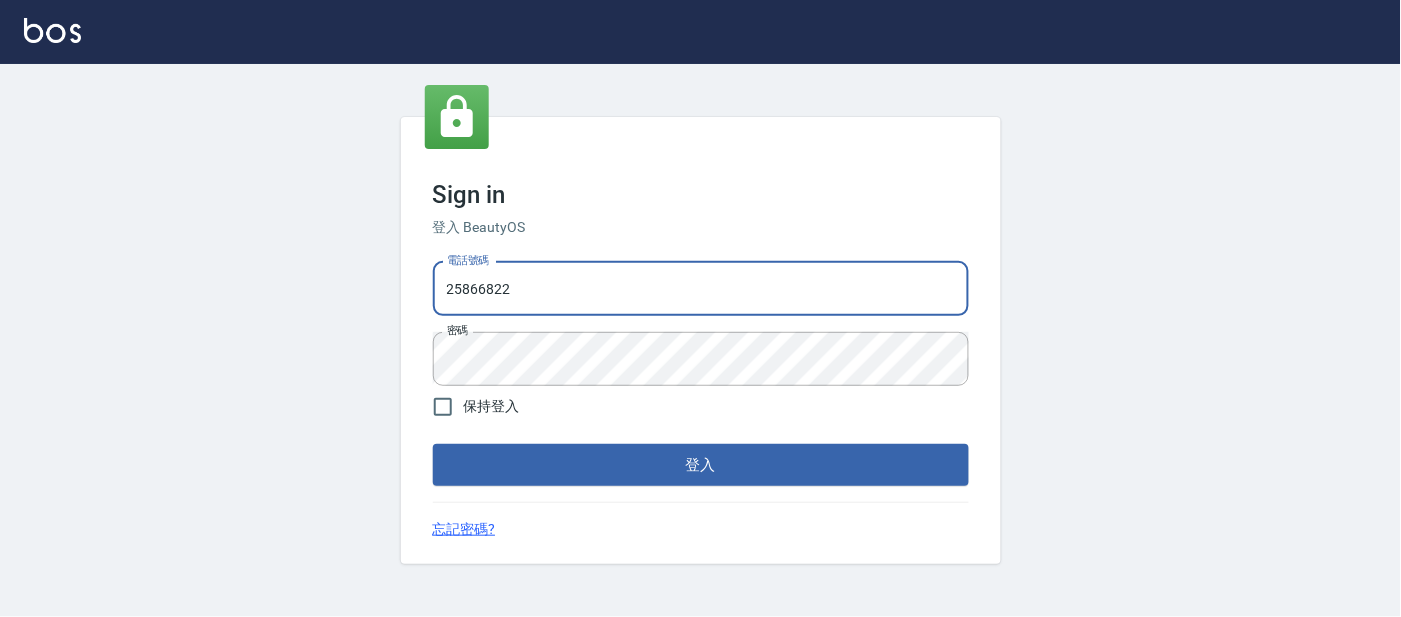 click on "25866822" at bounding box center (701, 289) 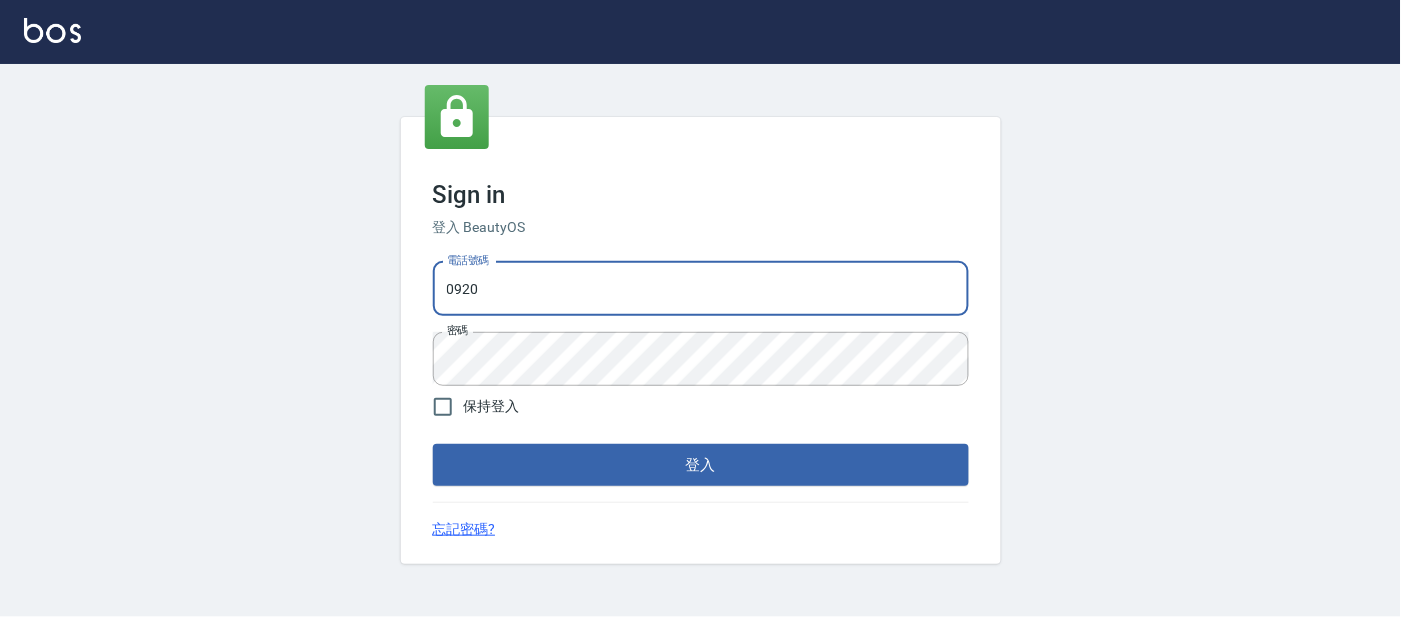 type on "電話號碼 [PHONE]" 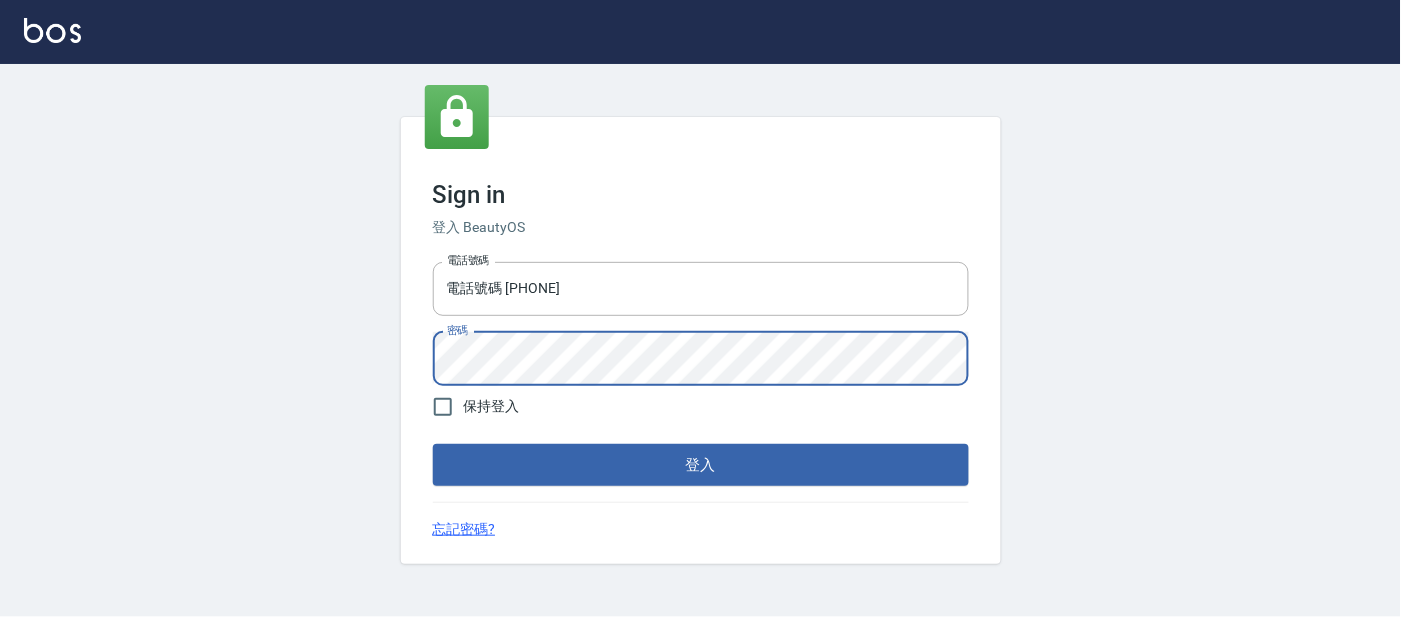 click on "Sign in 登入 BeautyOS 電話號碼 [PHONE] 電話號碼 密碼 密碼 保持登入 登入 忘記密碼?" at bounding box center (700, 340) 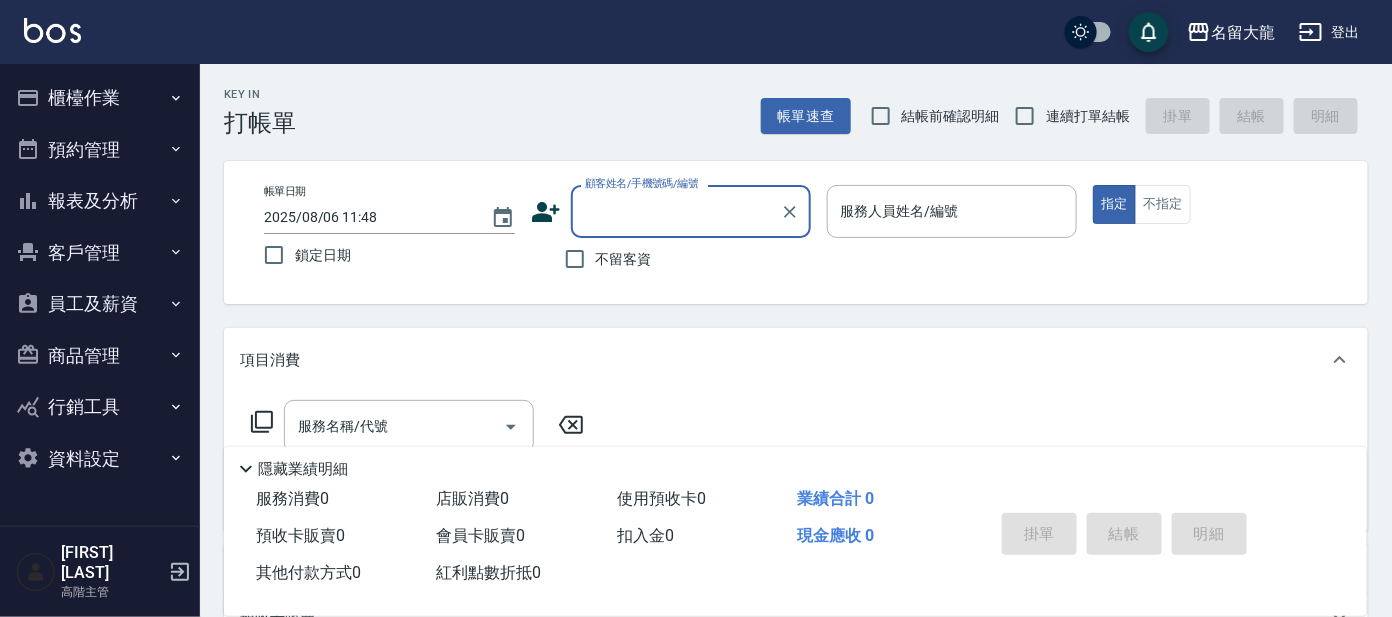 click on "員工及薪資" at bounding box center [100, 304] 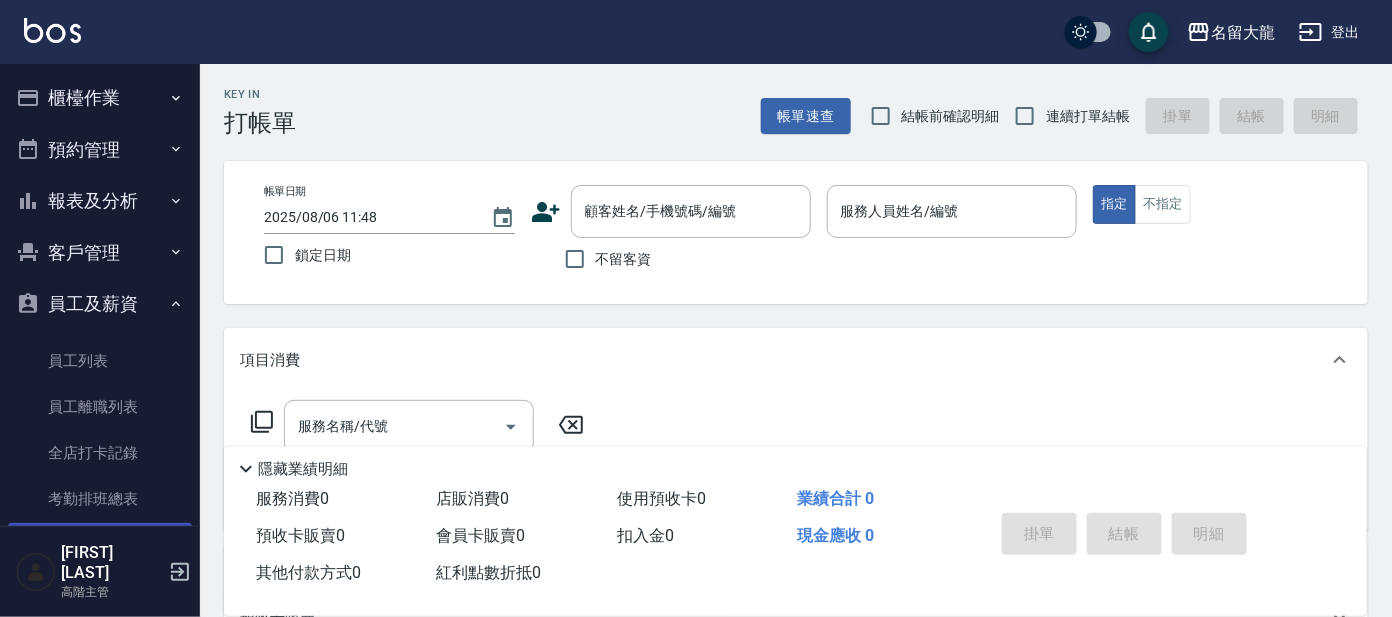 click on "每月薪資維護" at bounding box center [100, 546] 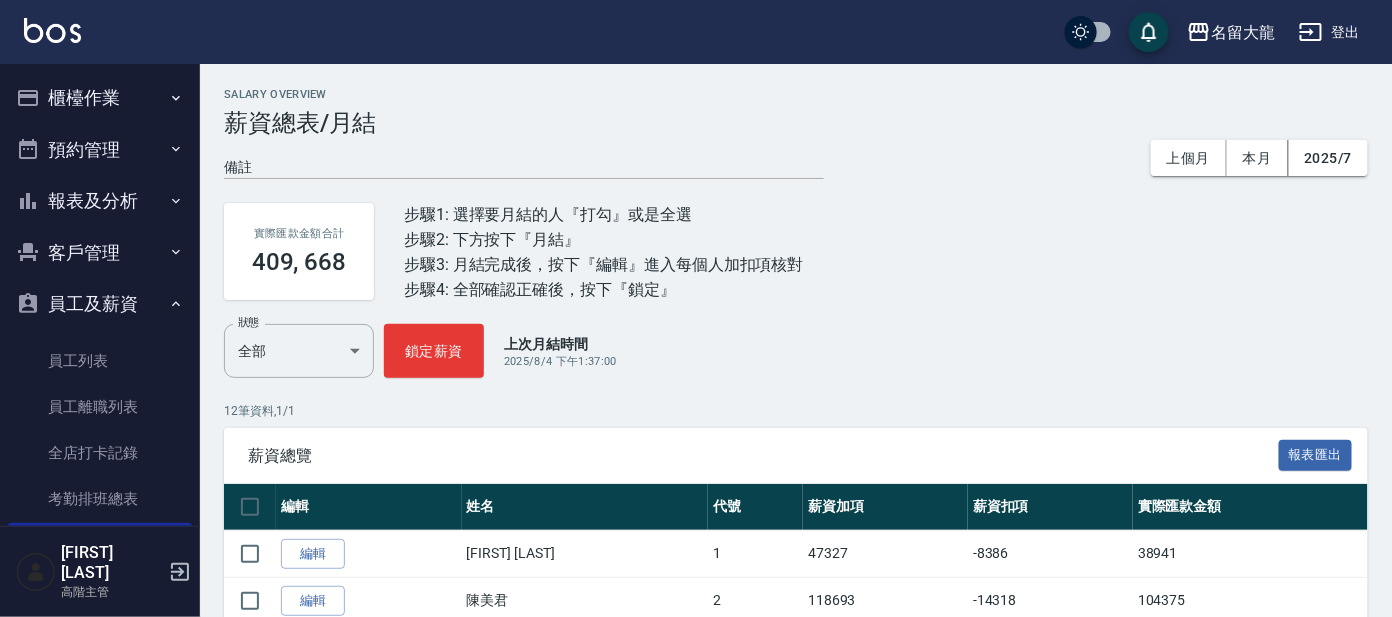 scroll, scrollTop: 249, scrollLeft: 0, axis: vertical 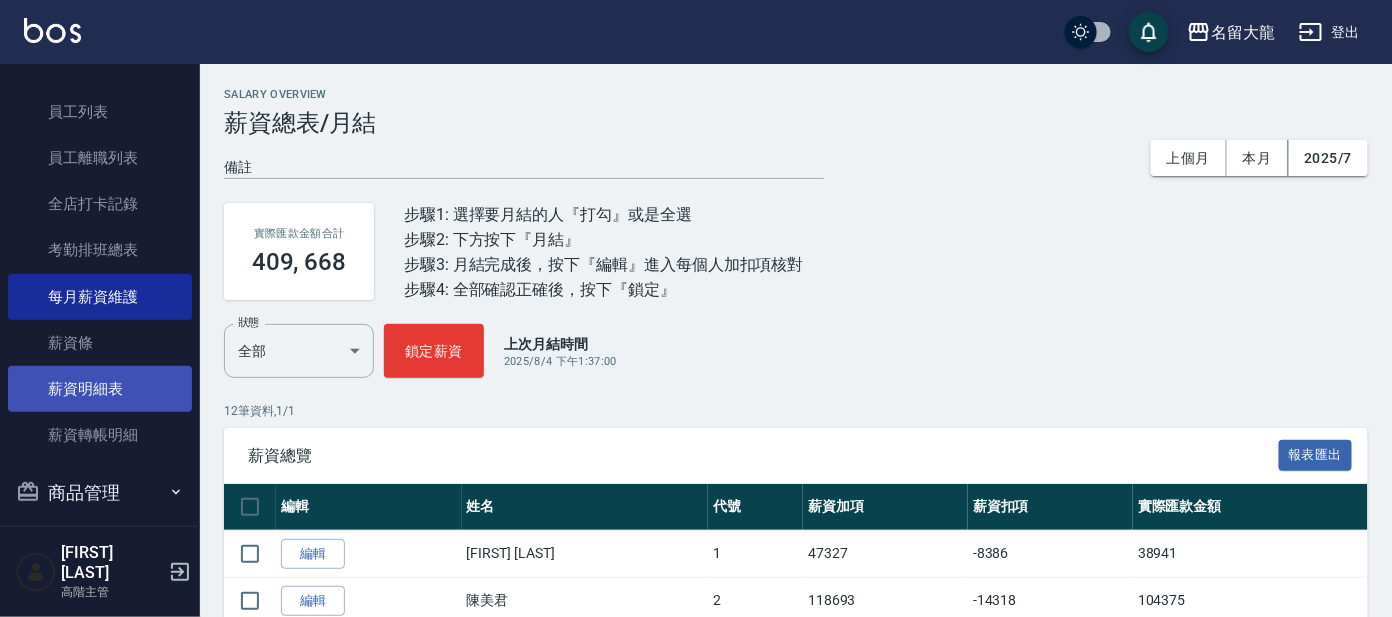 click on "薪資明細表" at bounding box center [100, 389] 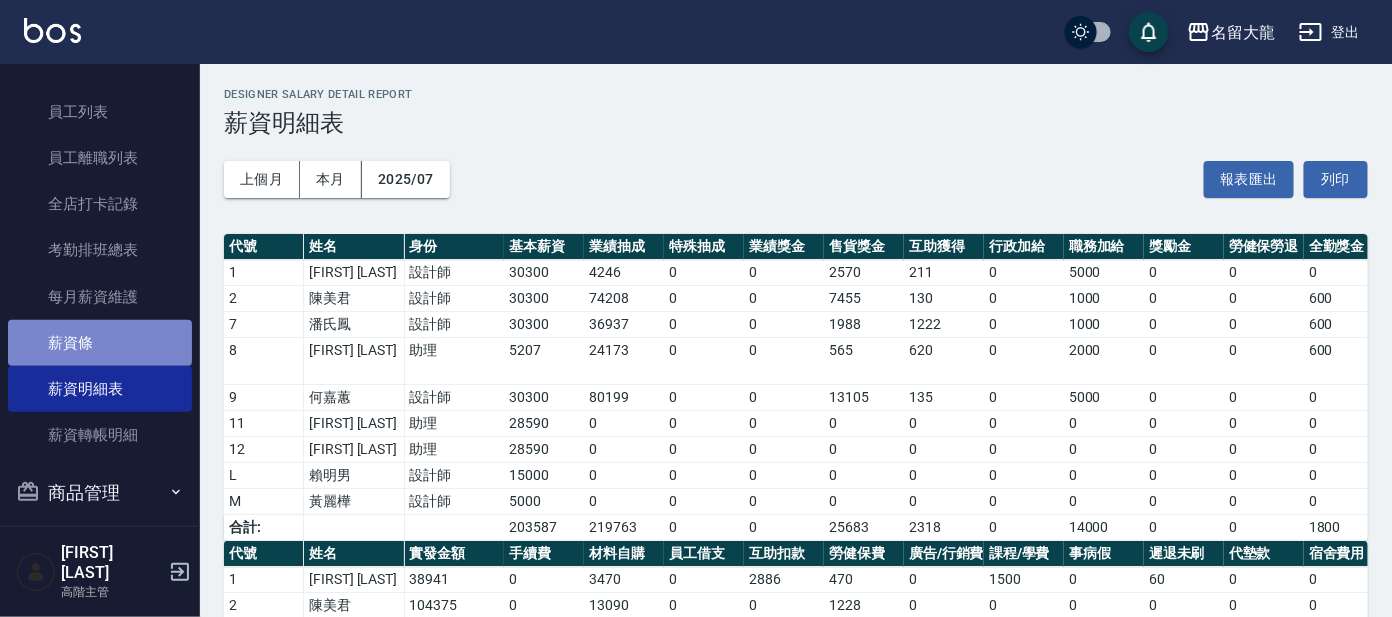 click on "薪資條" at bounding box center (100, 343) 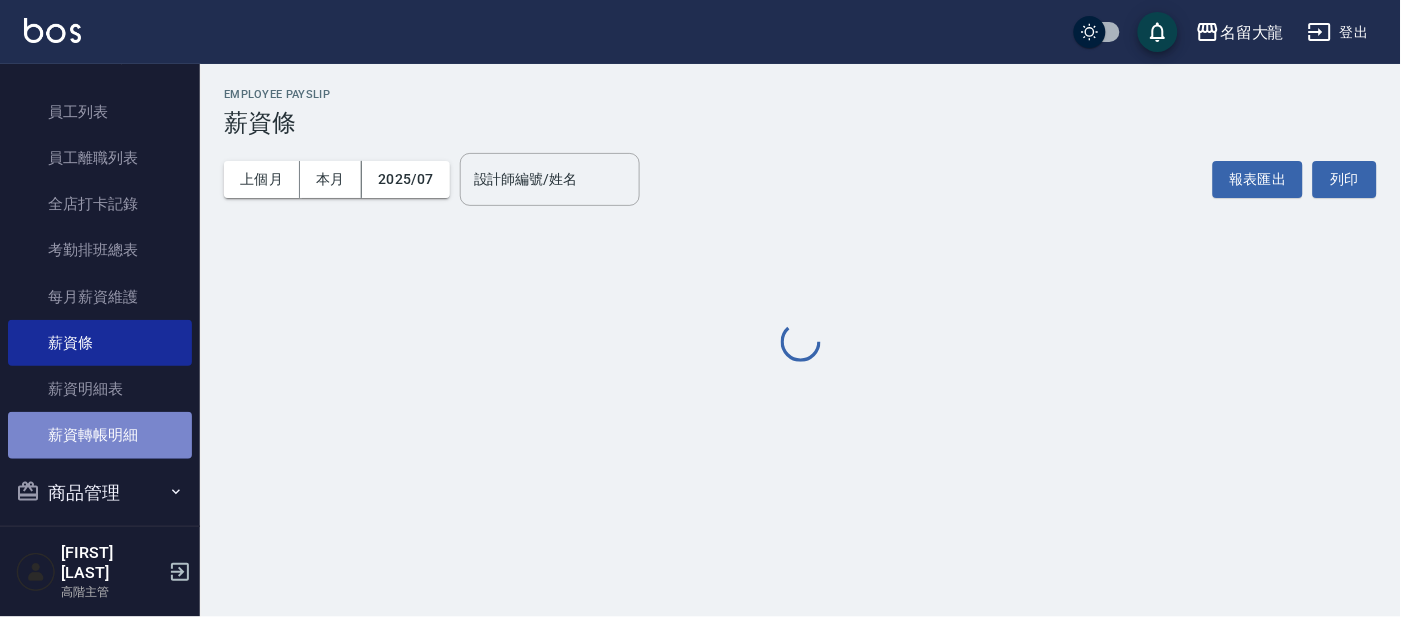 click on "薪資轉帳明細" at bounding box center (100, 435) 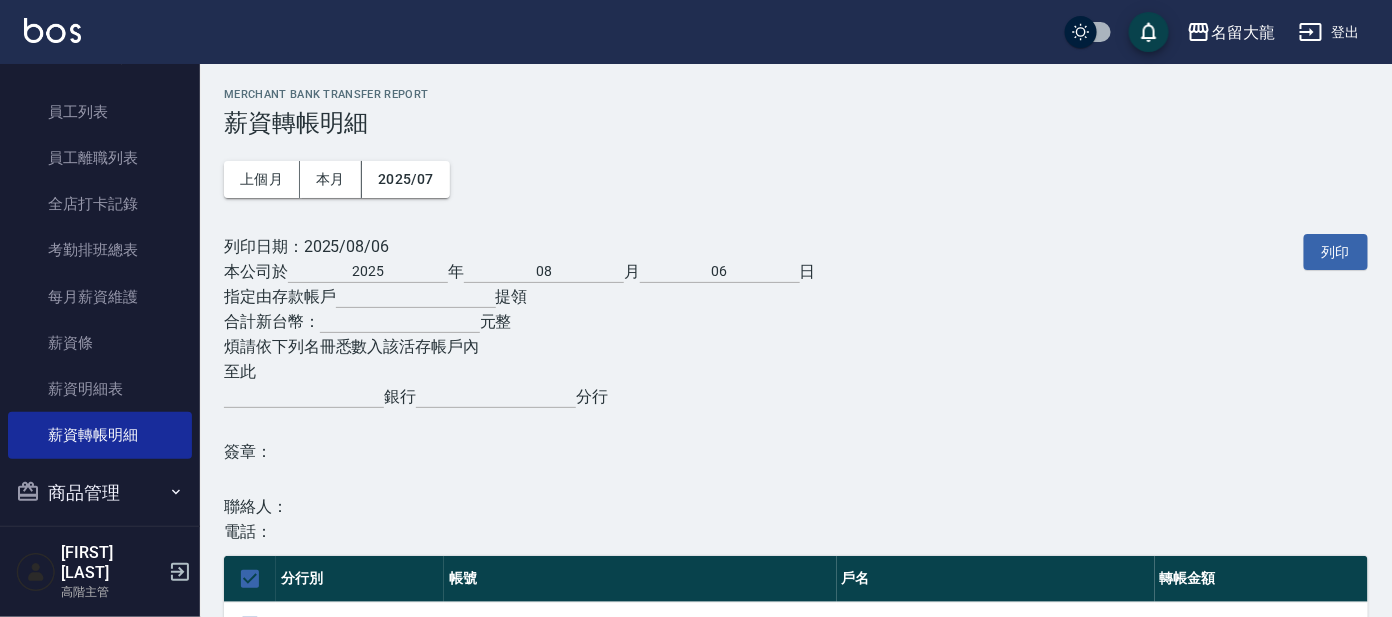 click on "名留大龍   2025-07   薪資轉帳明細 列印時間： 2025-08-06-11:48 Merchant Bank Transfer Report 薪資轉帳明細 上個月 本月 2025/07 列印日期： 2025/08/06 本公司於 2025 年 08 月 06 日 指定由存款帳戶  提領 合計新台幣： 元整 煩請依下列名冊悉數入該活存帳戶內 至此  銀行 分行 簽章： 聯絡人： 電話： 列印 分行別 帳號 戶名 轉帳金額 19000401000715 [FIRST] [LAST] 38941 19000400607255 [FIRST] [LAST] 104375 14801800024474 [FIRST] [LAST] 70627 12901800322382 [FIRST] [LAST] 21010 13300400698244 [FIRST] [LAST] 102016 20401800888139 [FIRST] [LAST] 27436 01501800125674 [FIRST] [LAST] 27026 14800400610839 [FIRST] [LAST] 13237 14800400600607 [FIRST] [LAST] 5000 合計 409668" at bounding box center [796, 570] 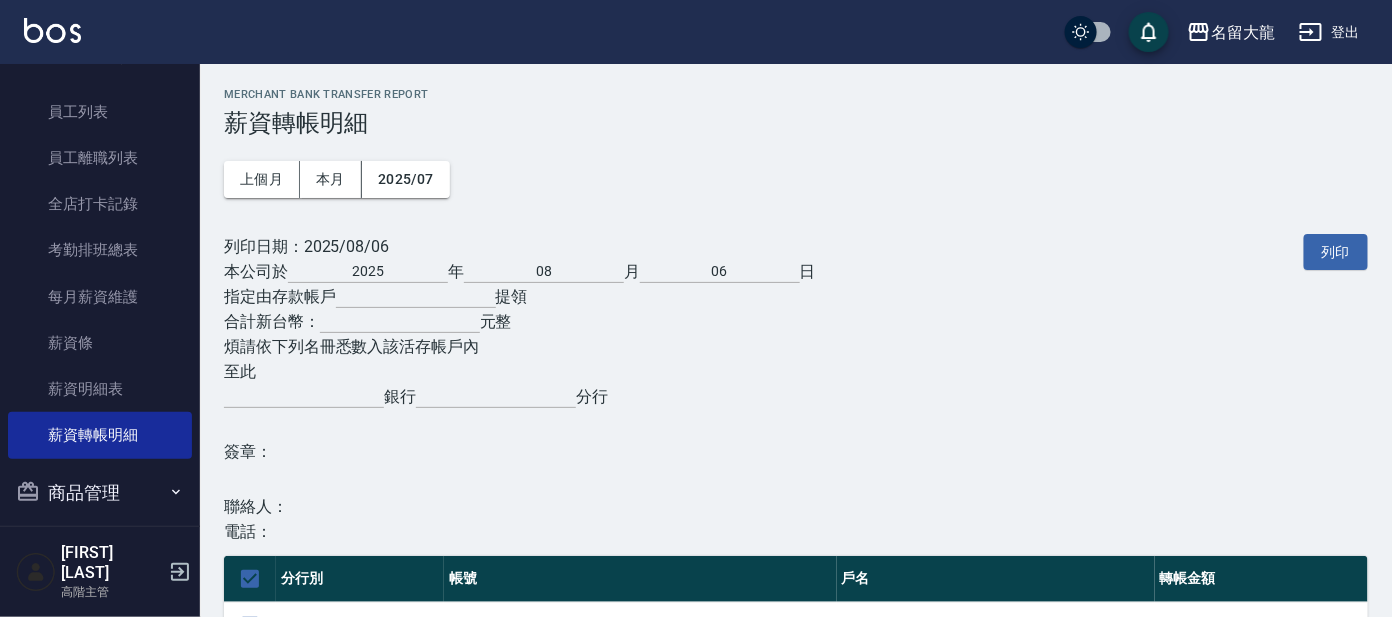 drag, startPoint x: 1335, startPoint y: 254, endPoint x: 196, endPoint y: 471, distance: 1159.4869 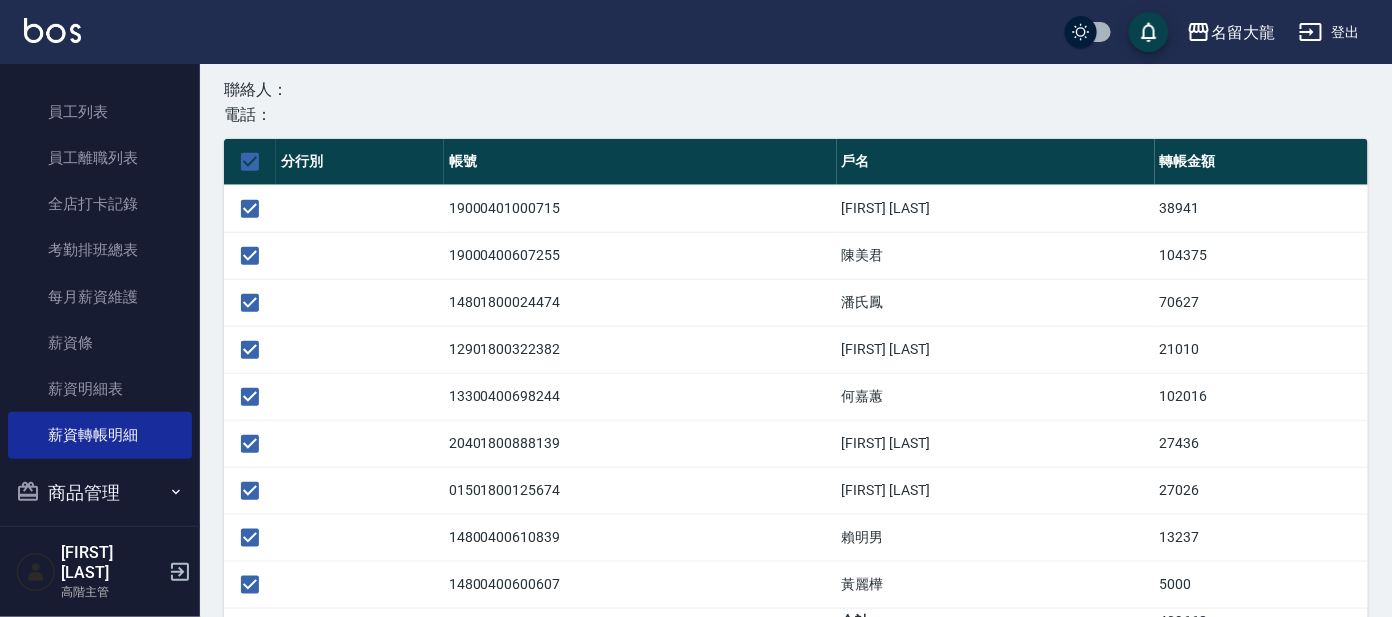 scroll, scrollTop: 457, scrollLeft: 0, axis: vertical 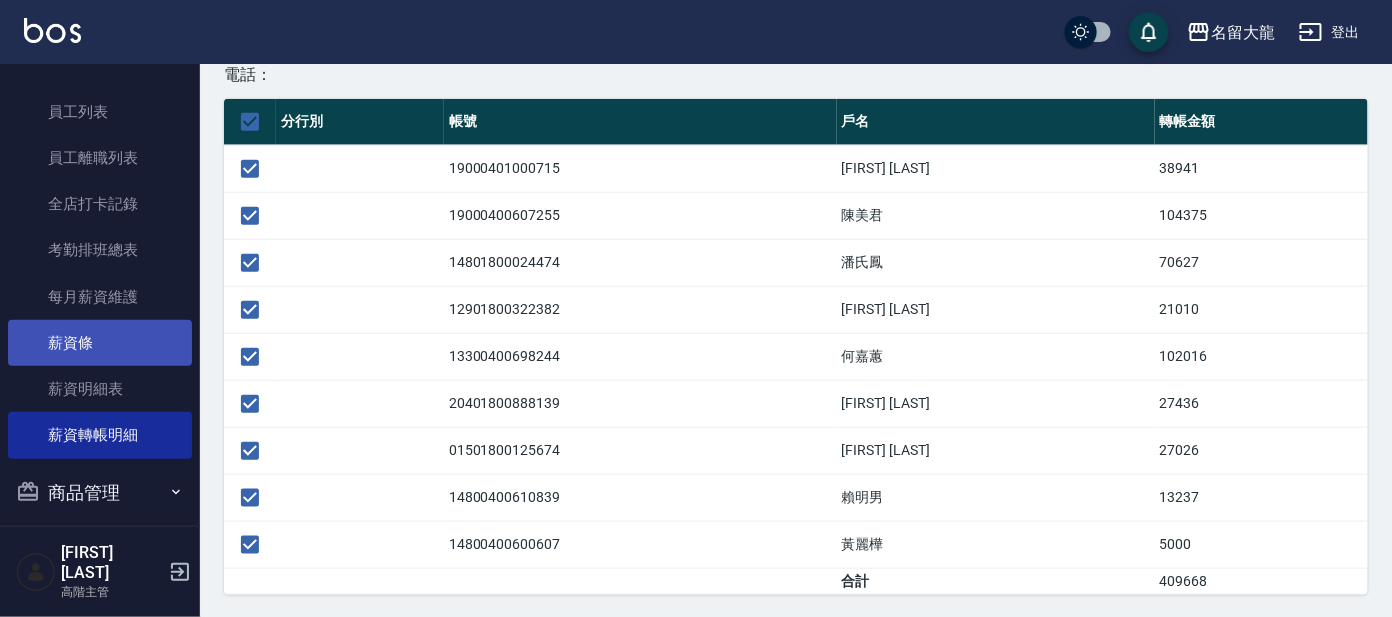 click on "薪資條" at bounding box center (100, 343) 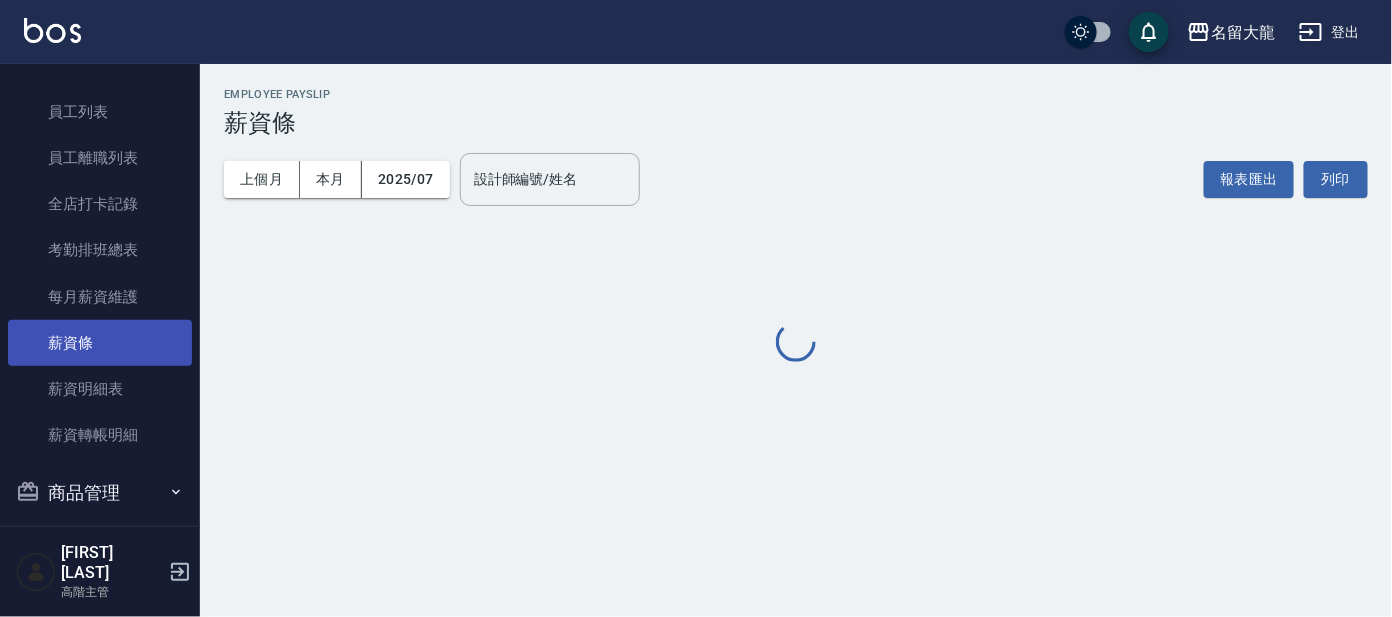 scroll, scrollTop: 0, scrollLeft: 0, axis: both 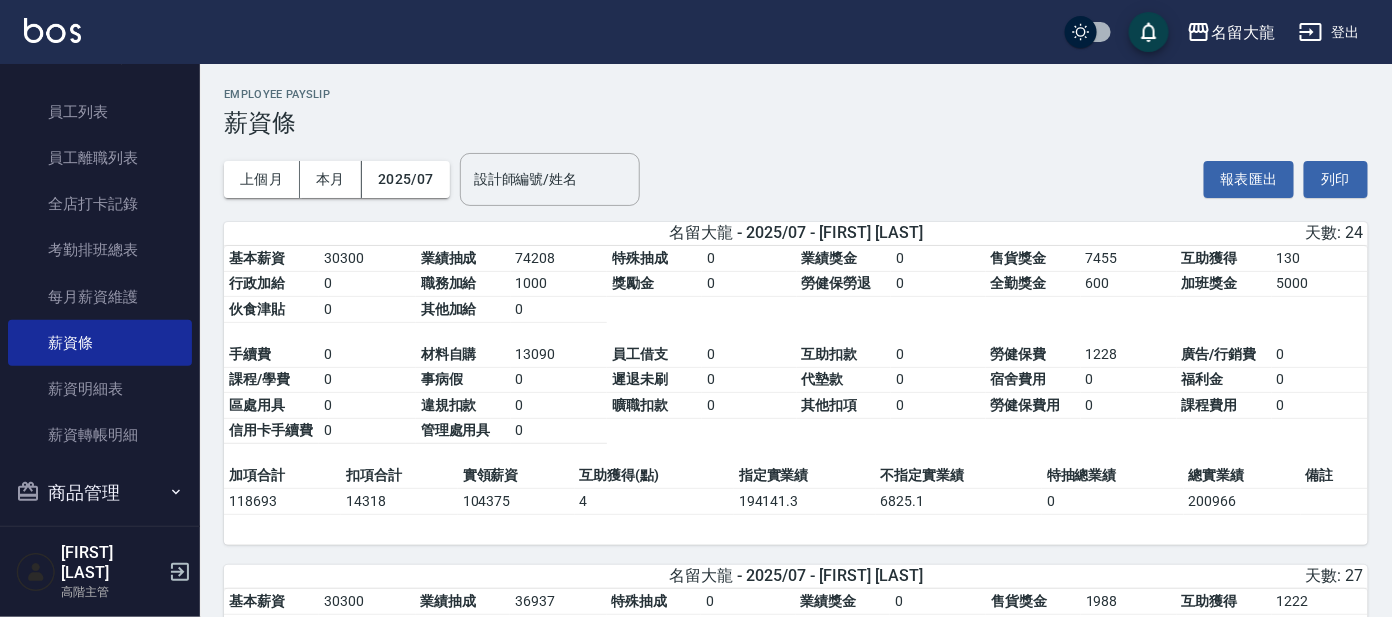 drag, startPoint x: 1358, startPoint y: 167, endPoint x: 204, endPoint y: 469, distance: 1192.862 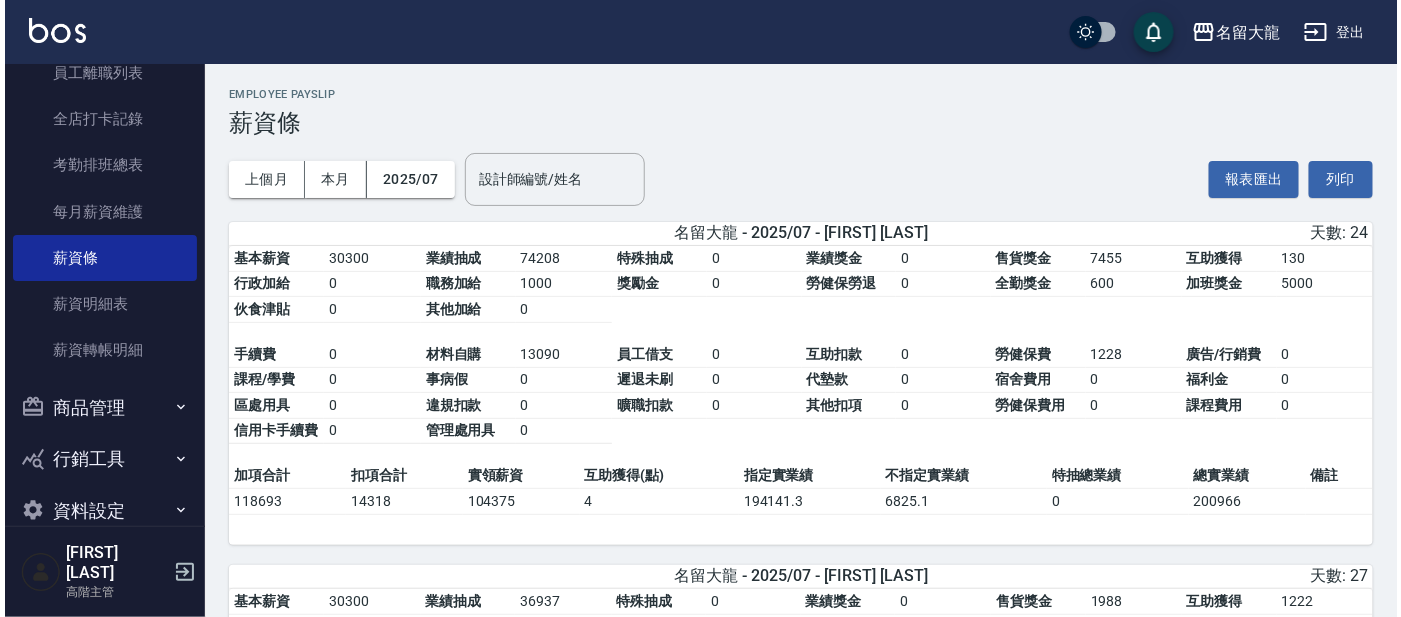 scroll, scrollTop: 349, scrollLeft: 0, axis: vertical 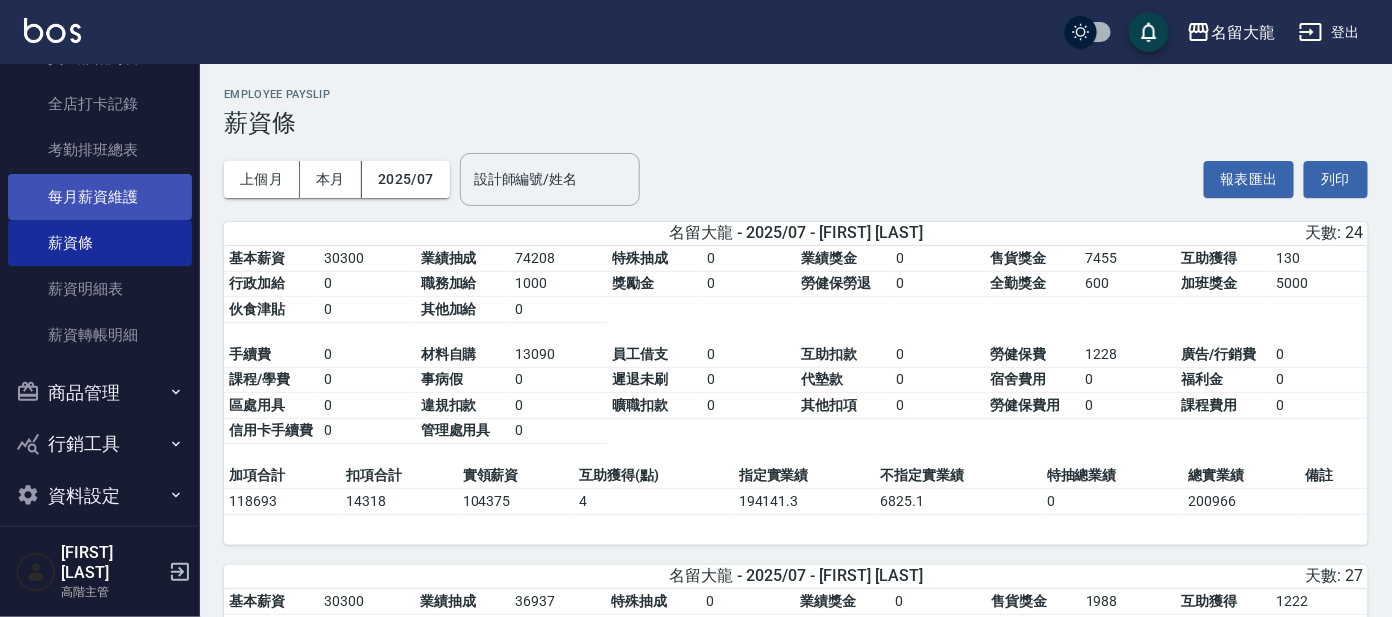 click on "每月薪資維護" at bounding box center (100, 197) 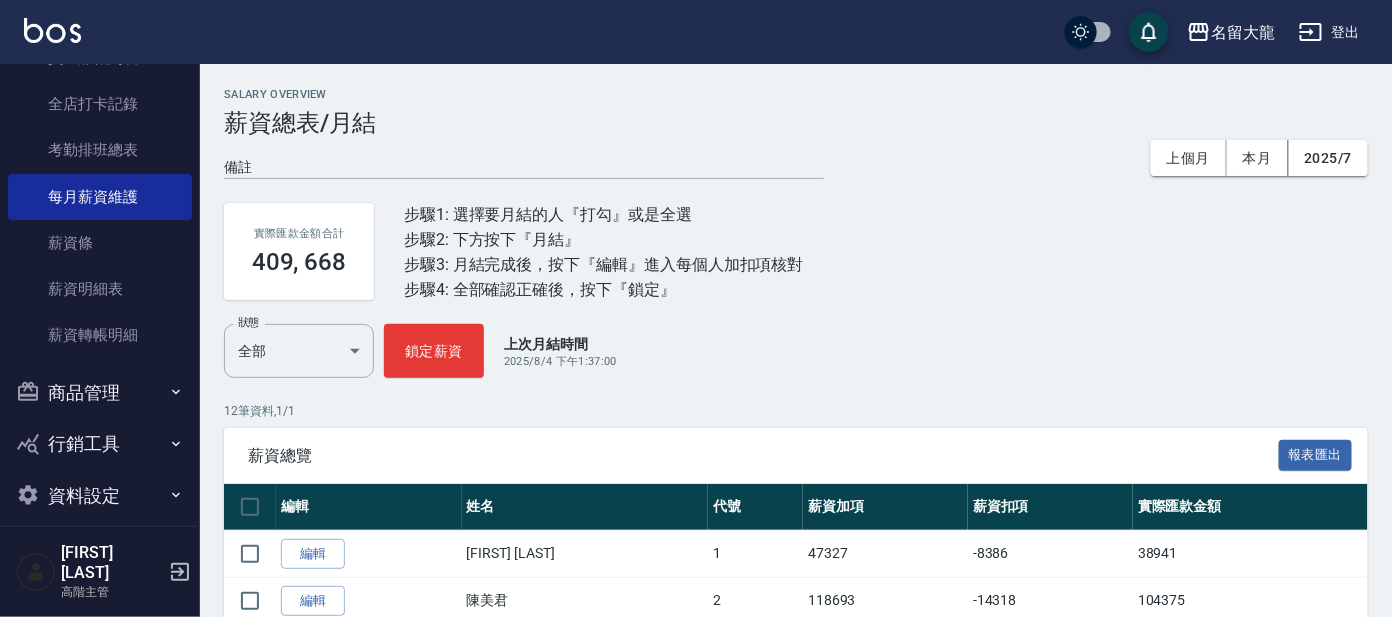 click 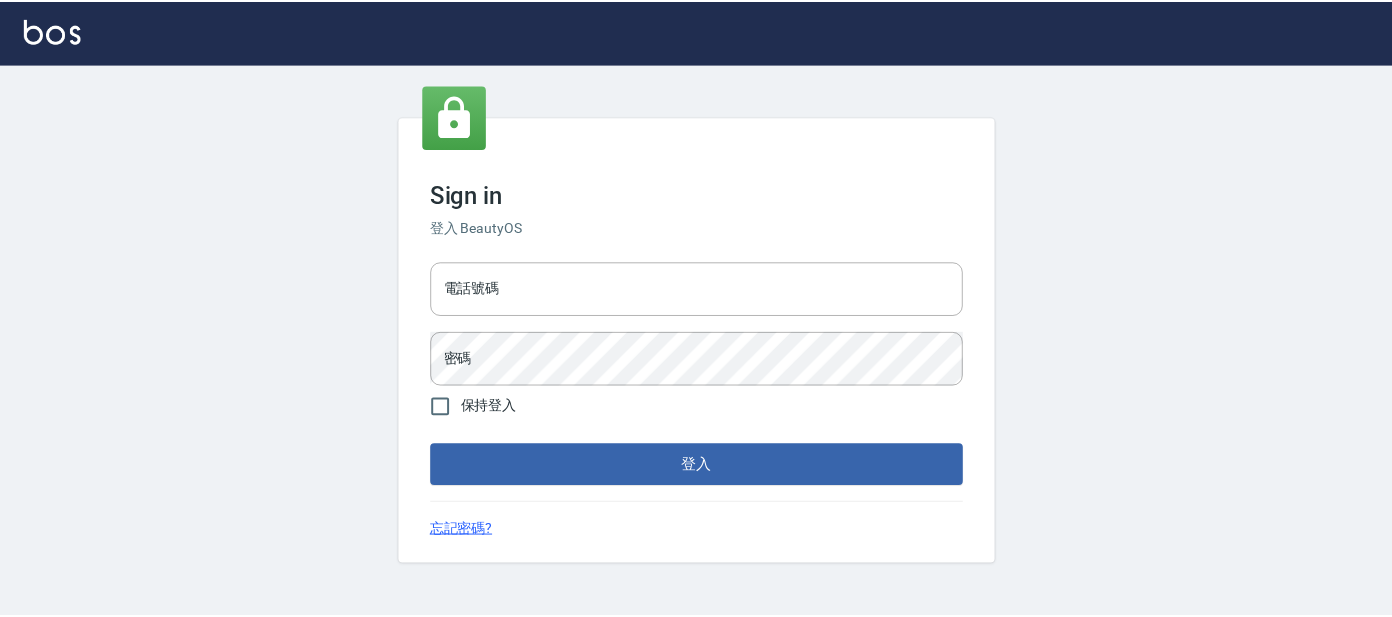 scroll, scrollTop: 0, scrollLeft: 0, axis: both 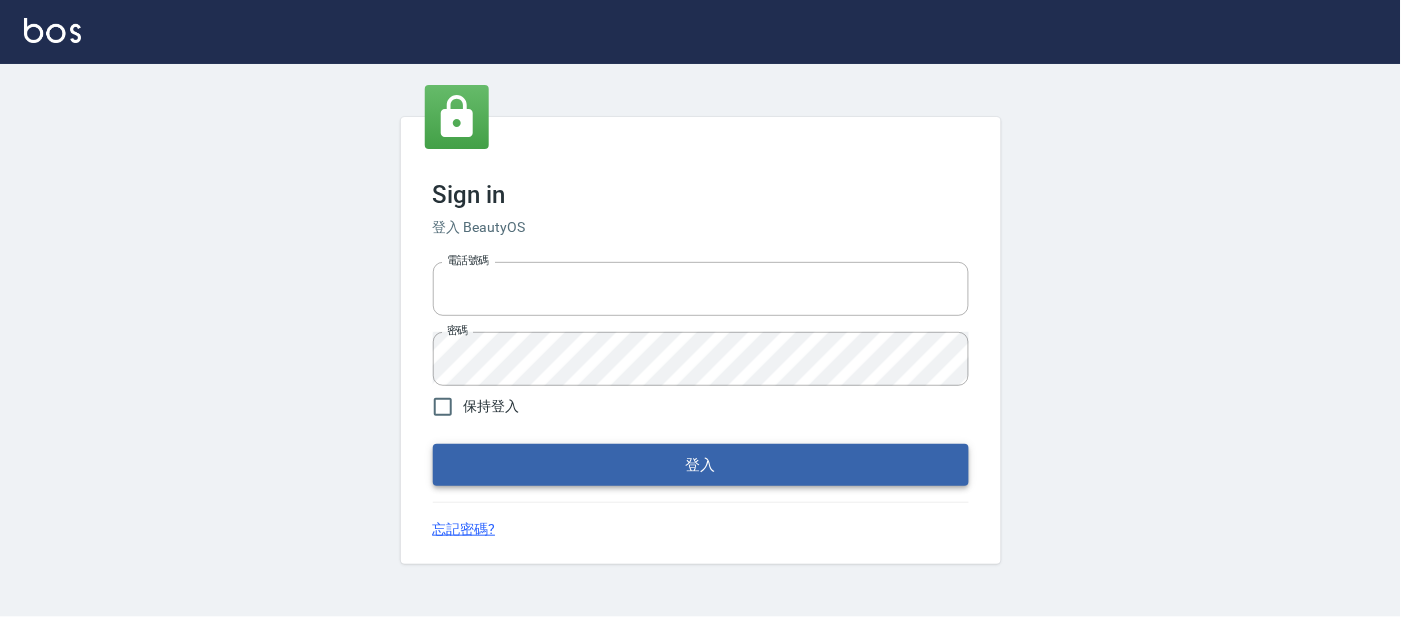 type on "25866822" 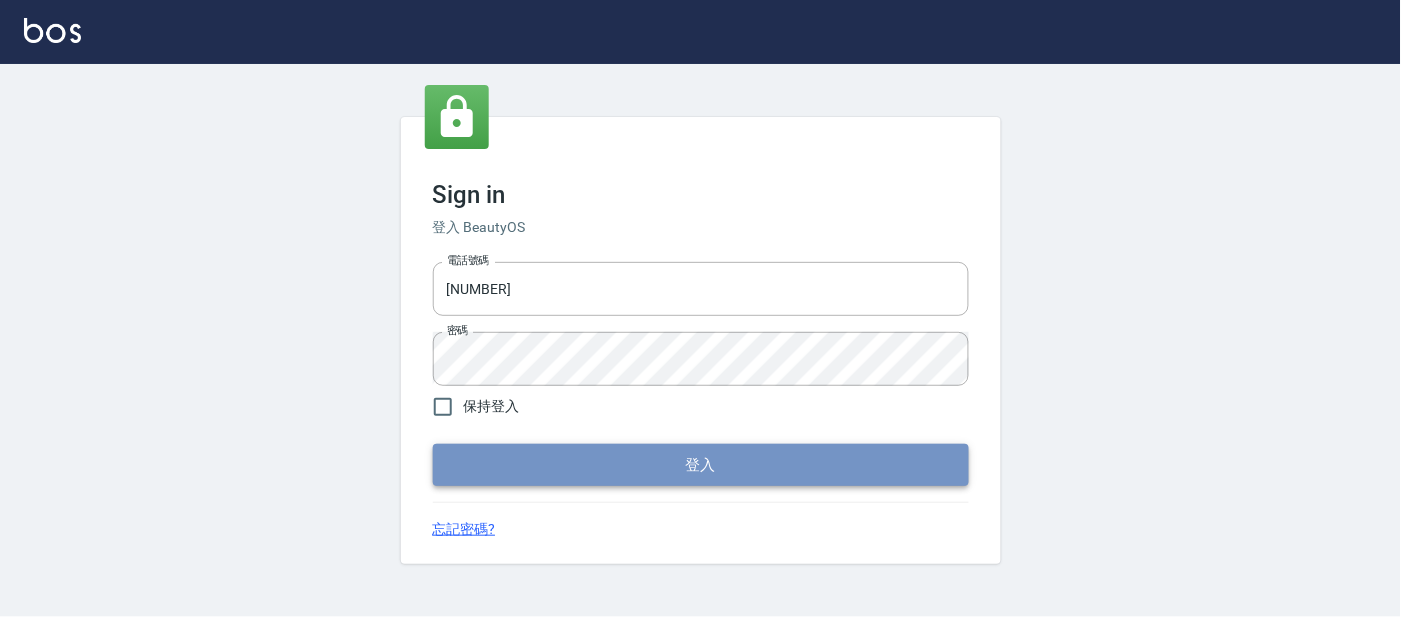 click on "登入" at bounding box center [701, 465] 